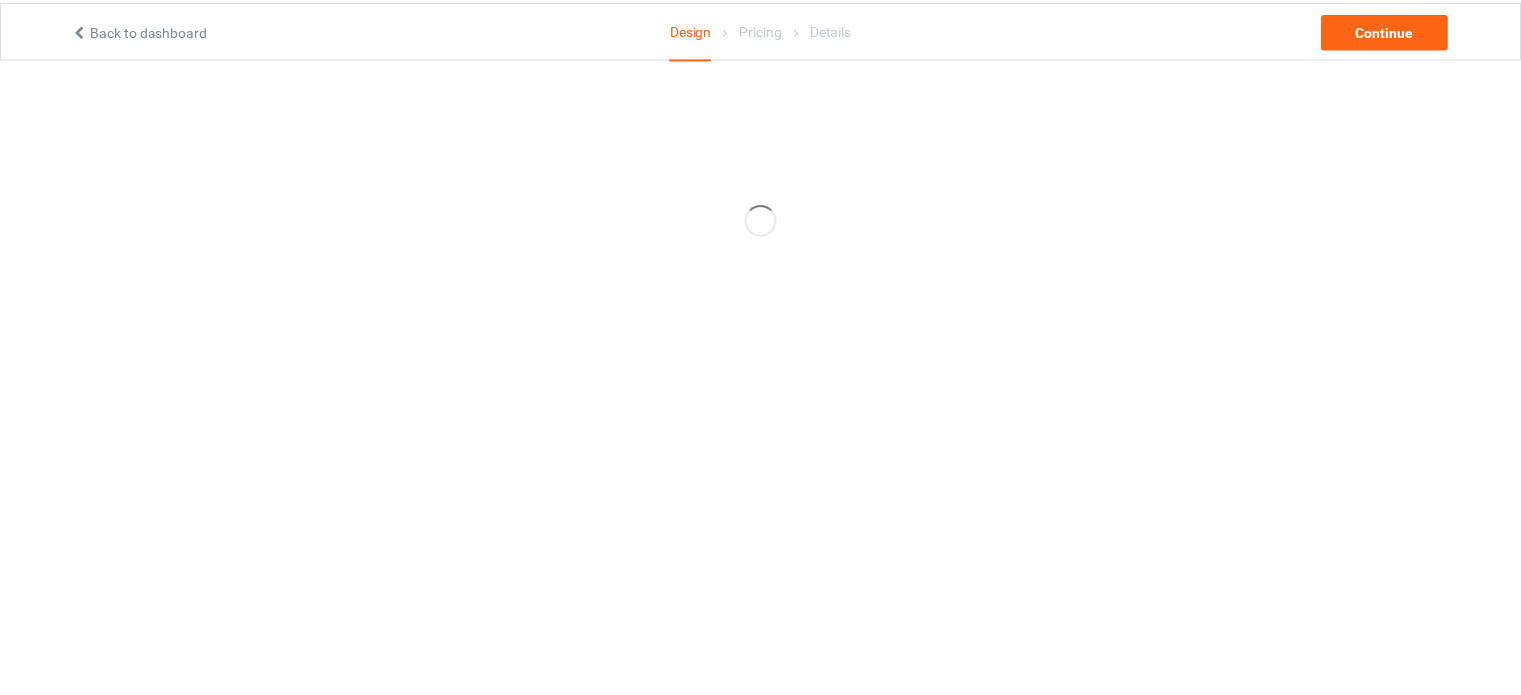 scroll, scrollTop: 0, scrollLeft: 0, axis: both 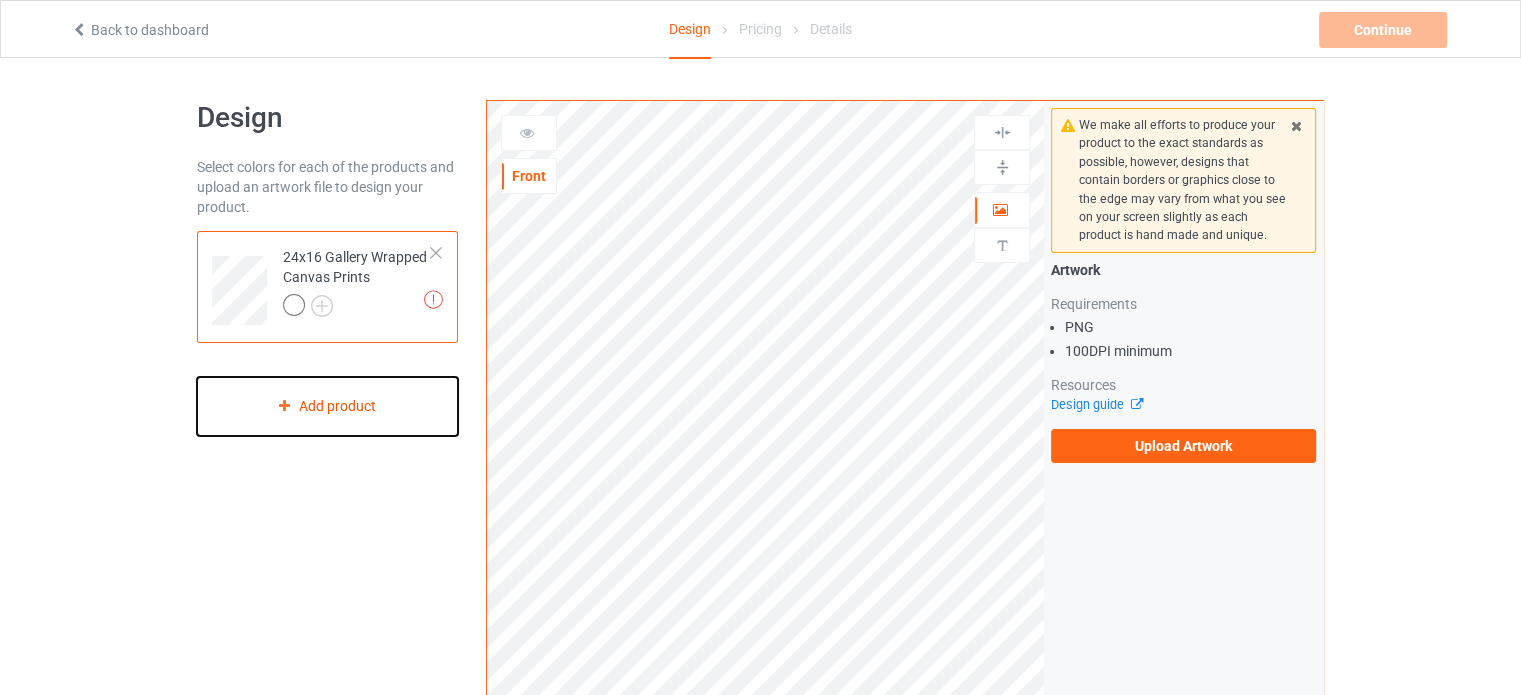 click on "Add product" at bounding box center [327, 406] 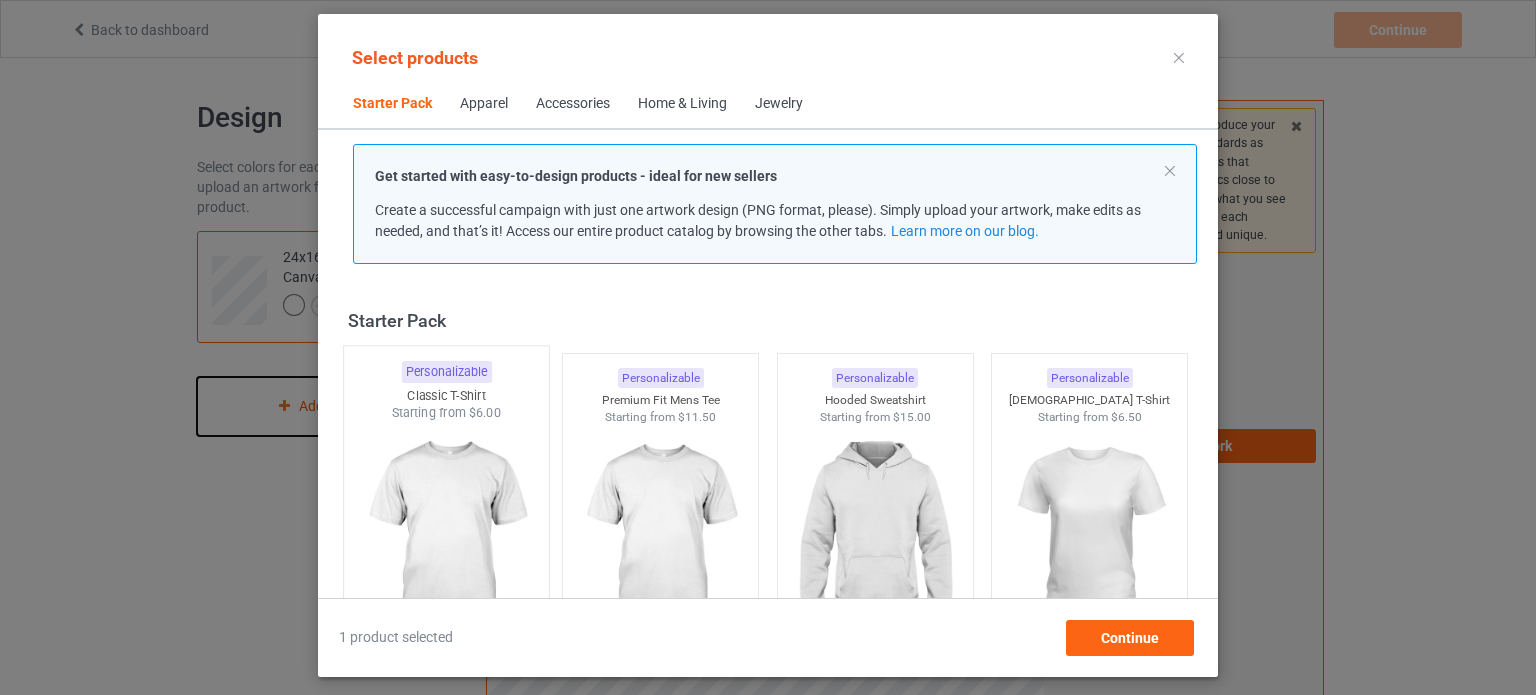 scroll, scrollTop: 26, scrollLeft: 0, axis: vertical 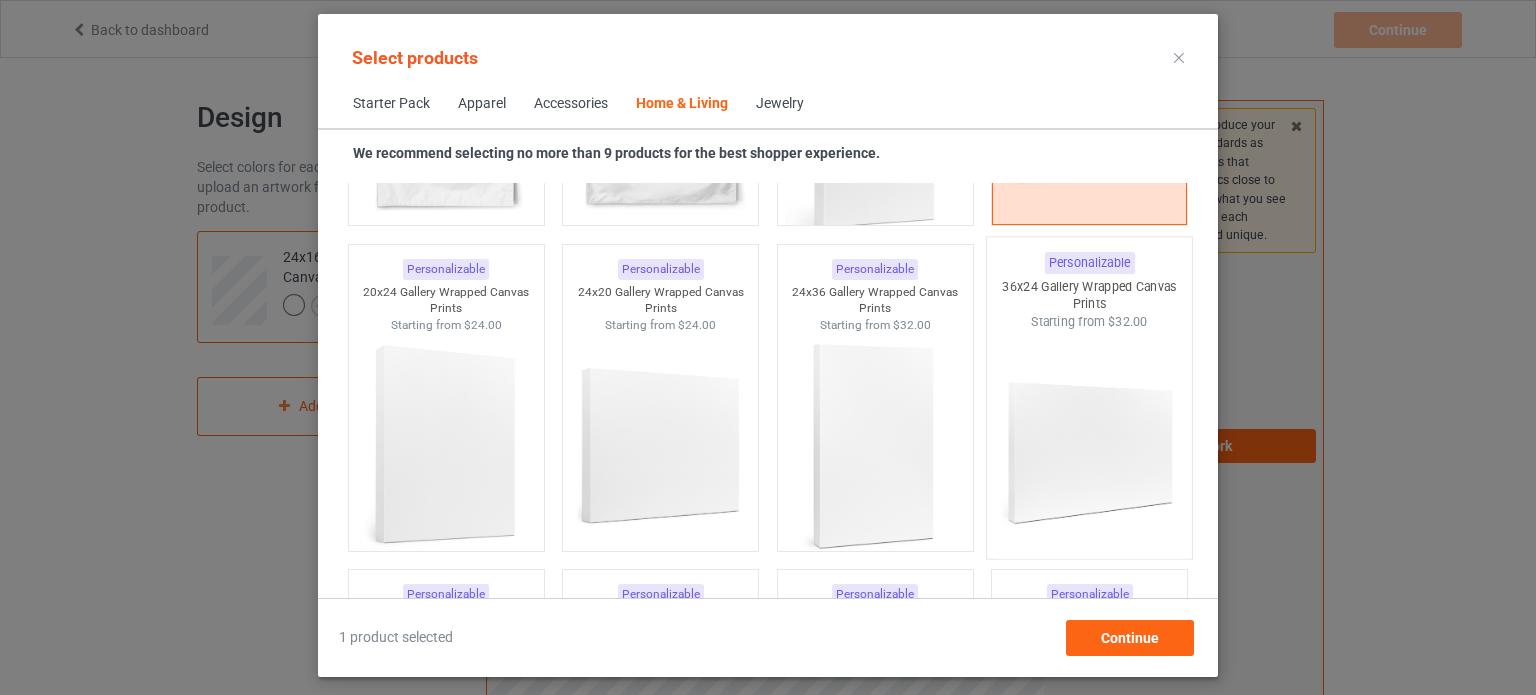 click at bounding box center [1090, 447] 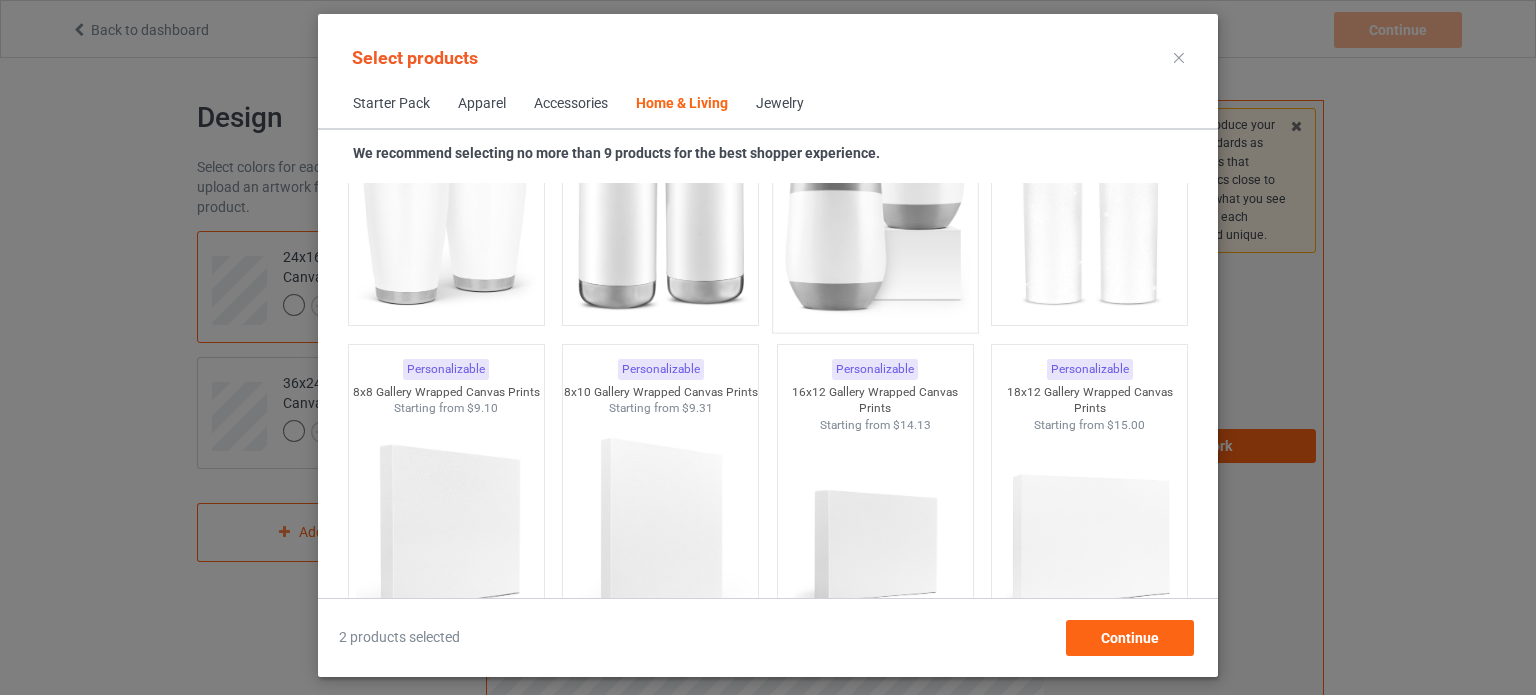 scroll, scrollTop: 17140, scrollLeft: 0, axis: vertical 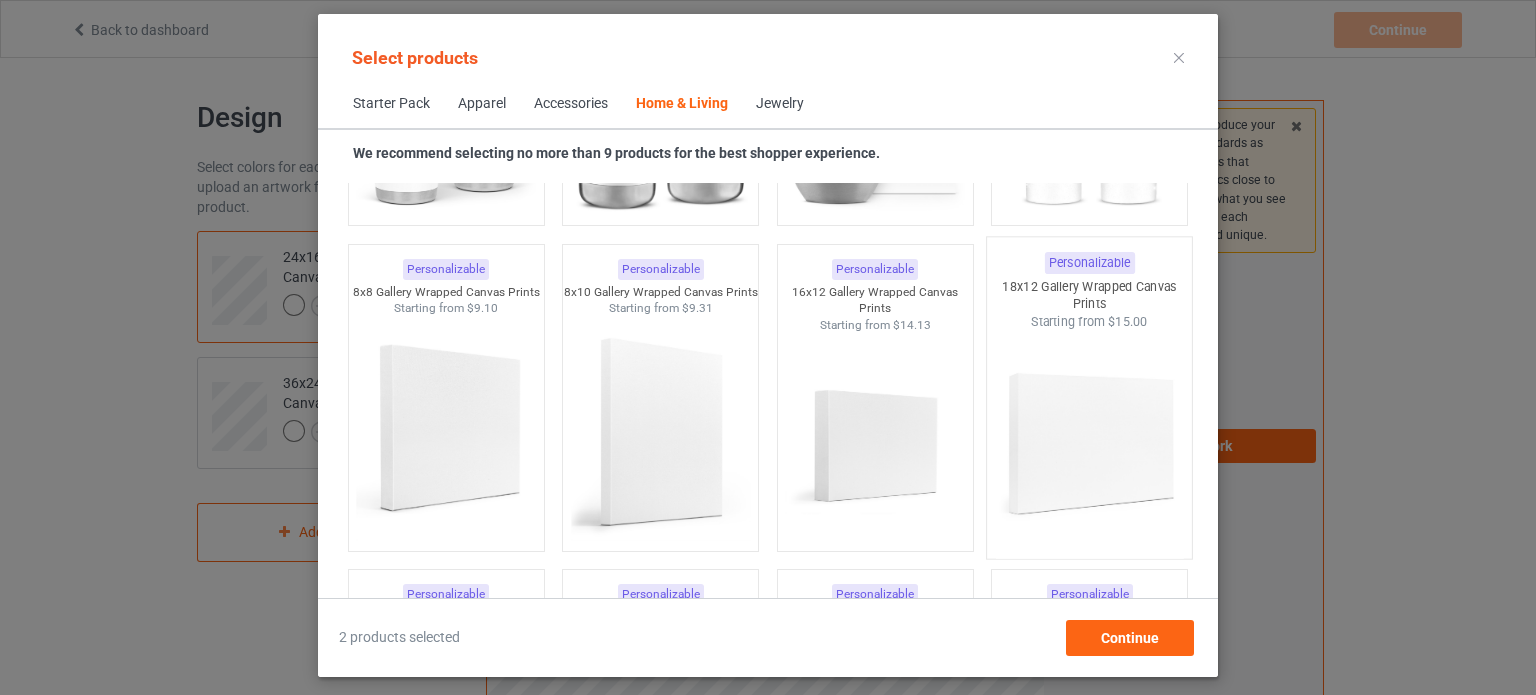 click at bounding box center (1090, 447) 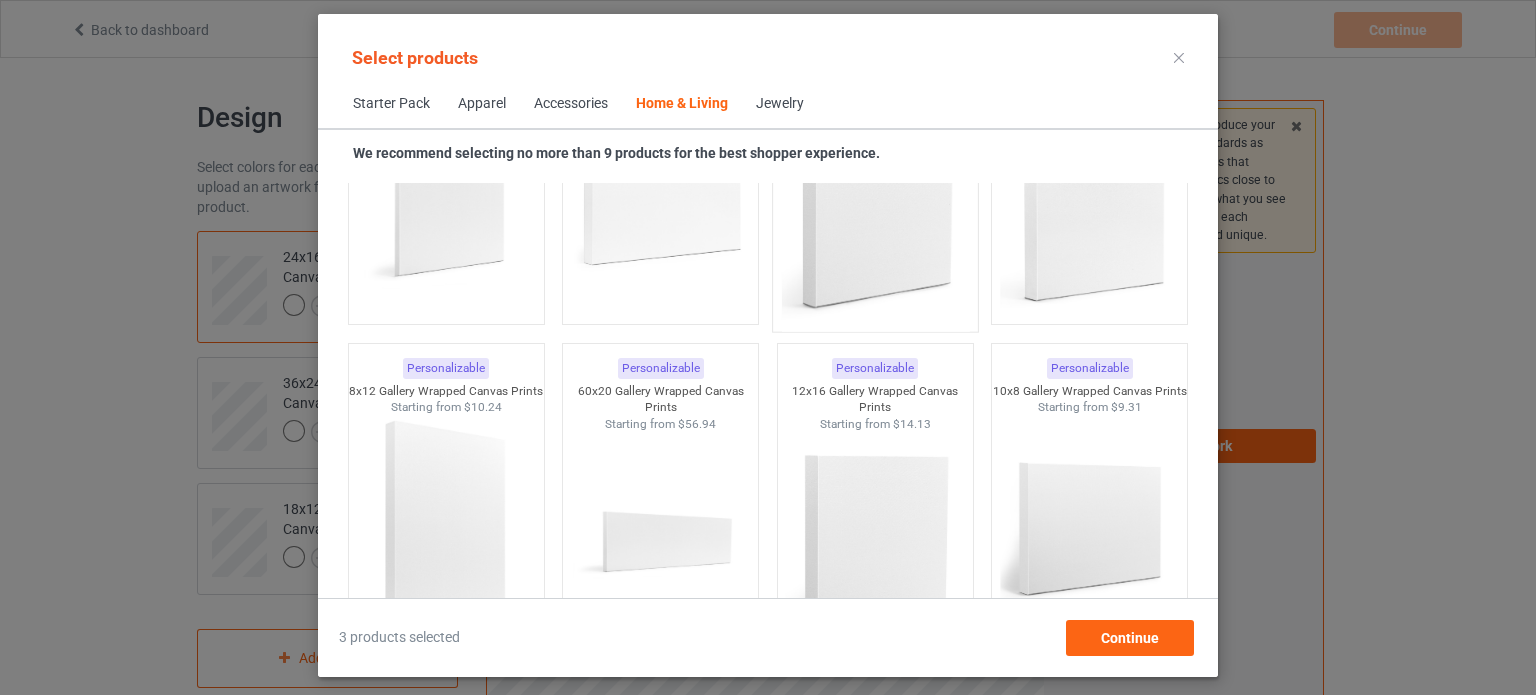 scroll, scrollTop: 17792, scrollLeft: 0, axis: vertical 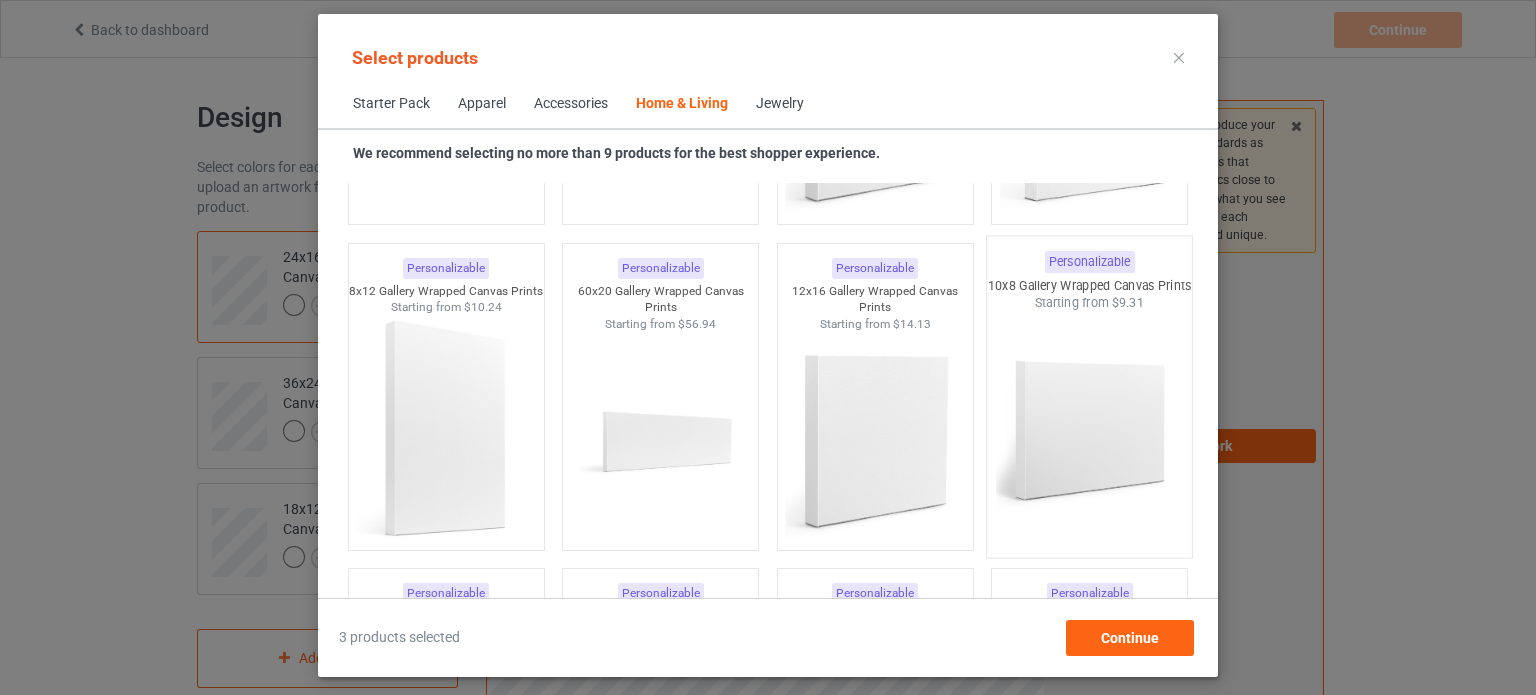 click at bounding box center [1090, 429] 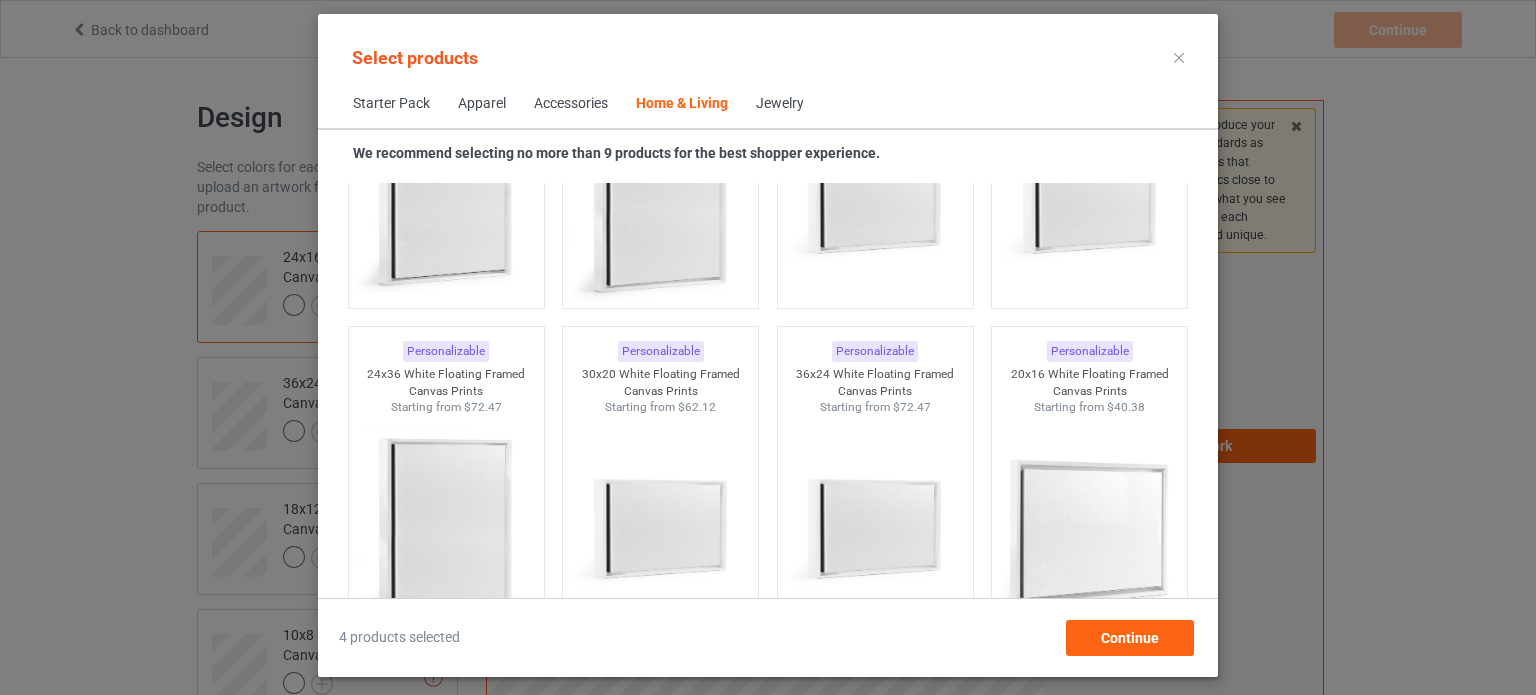 scroll, scrollTop: 20947, scrollLeft: 0, axis: vertical 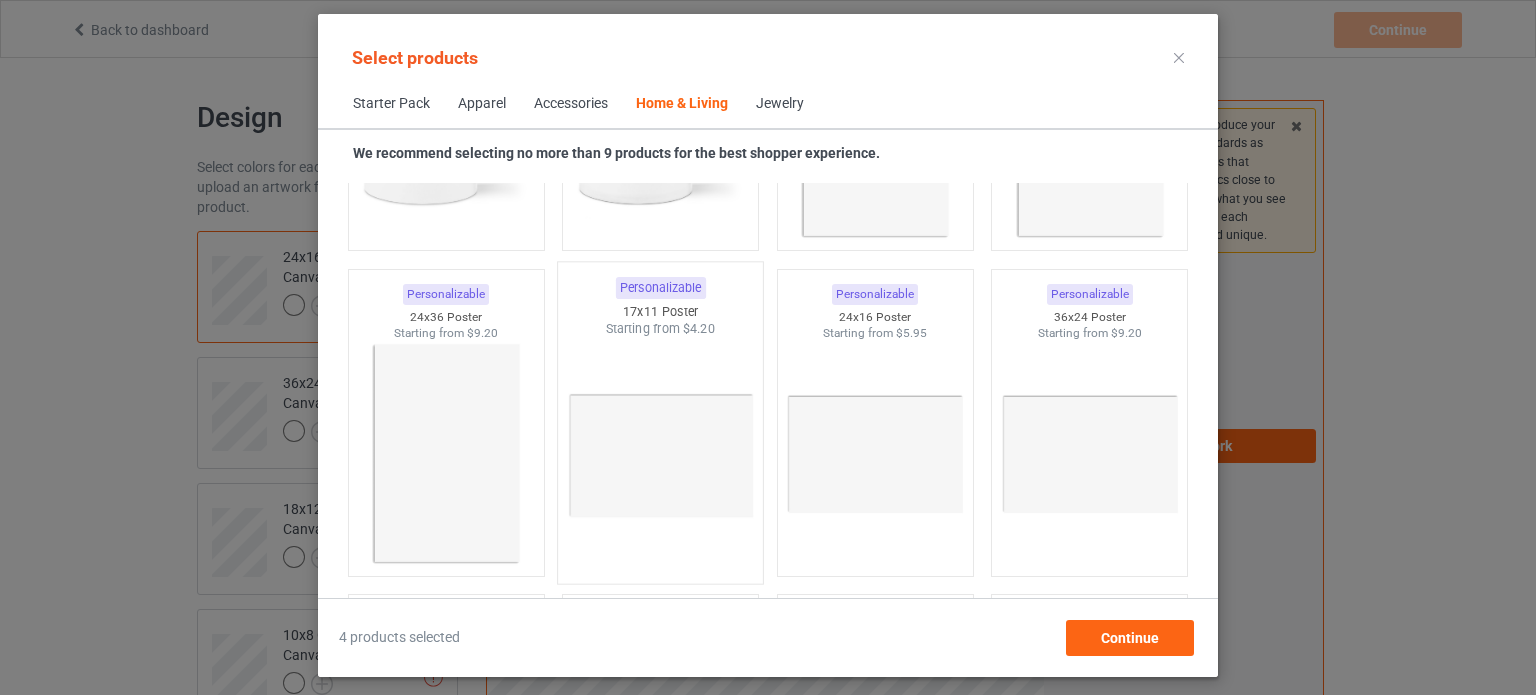 click at bounding box center (661, 455) 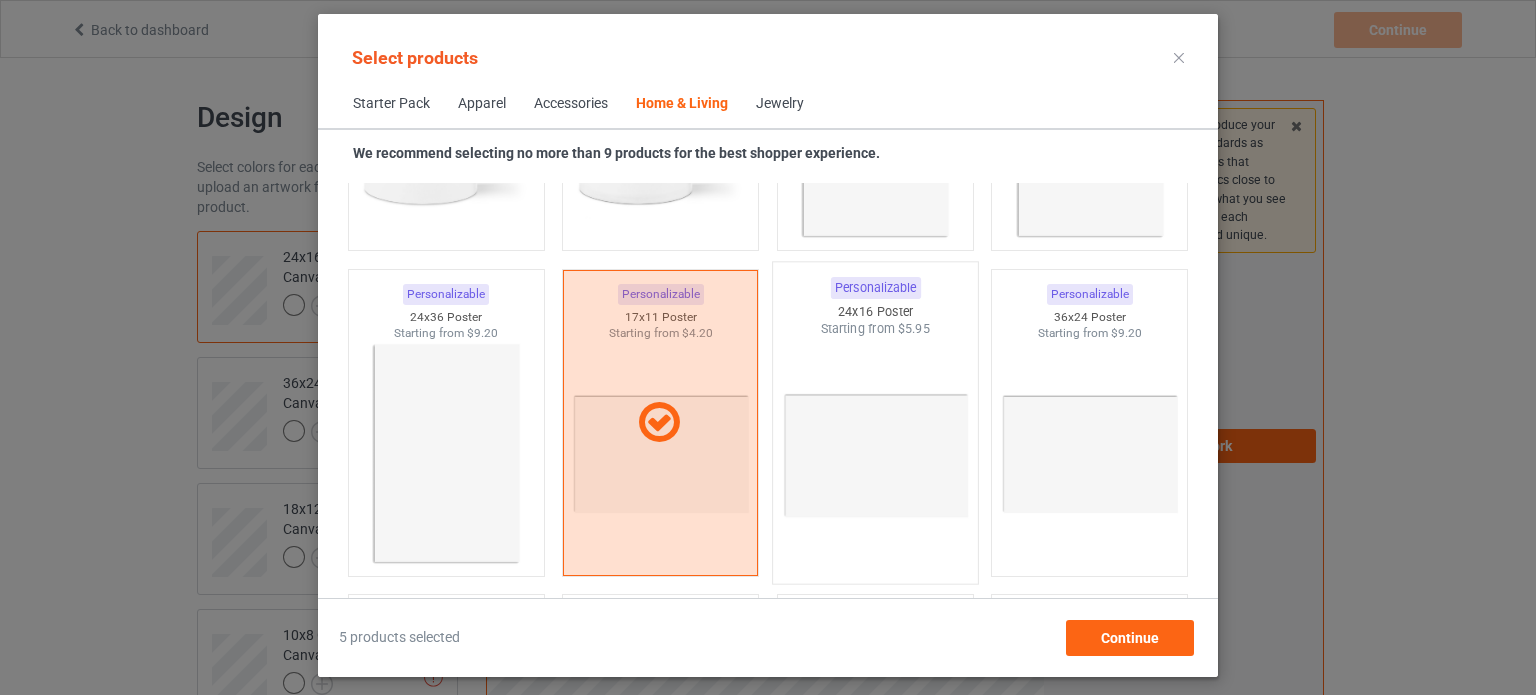 click at bounding box center (875, 455) 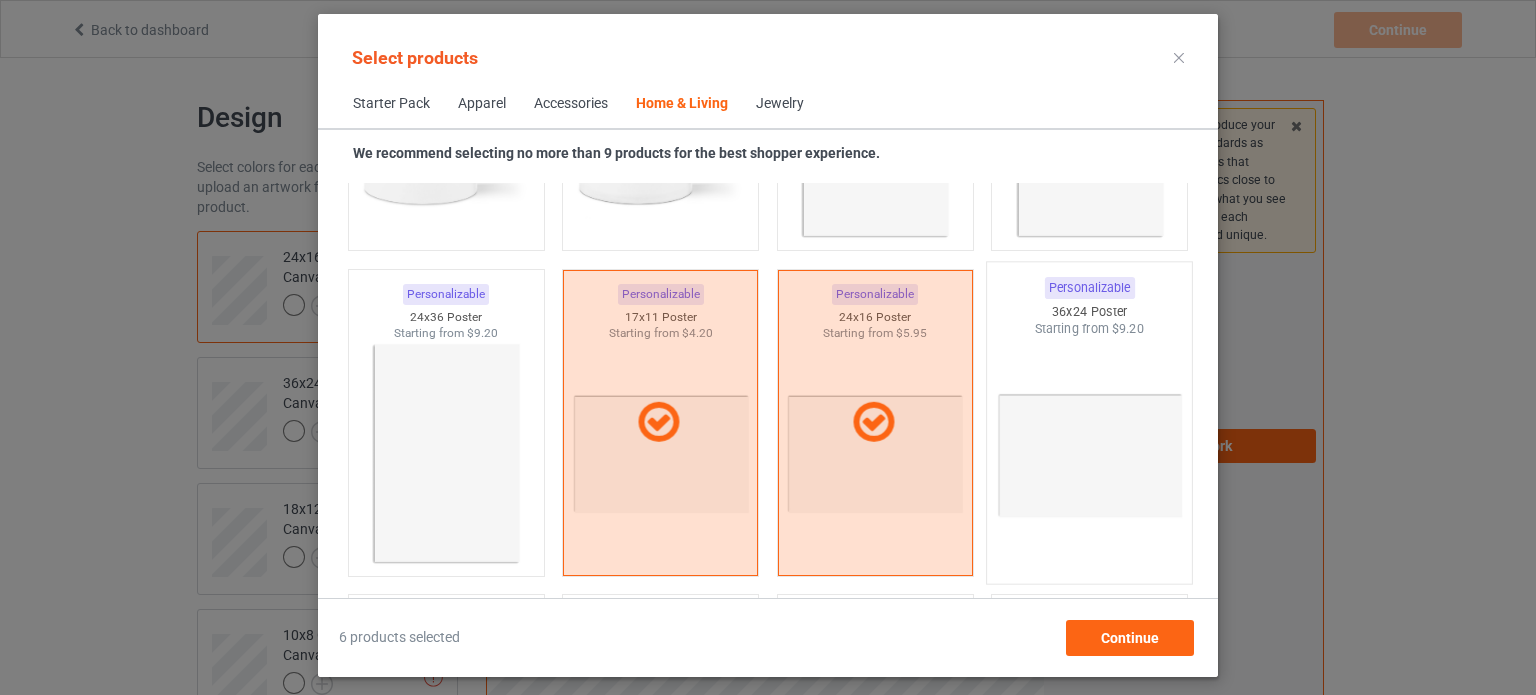 click at bounding box center (1090, 455) 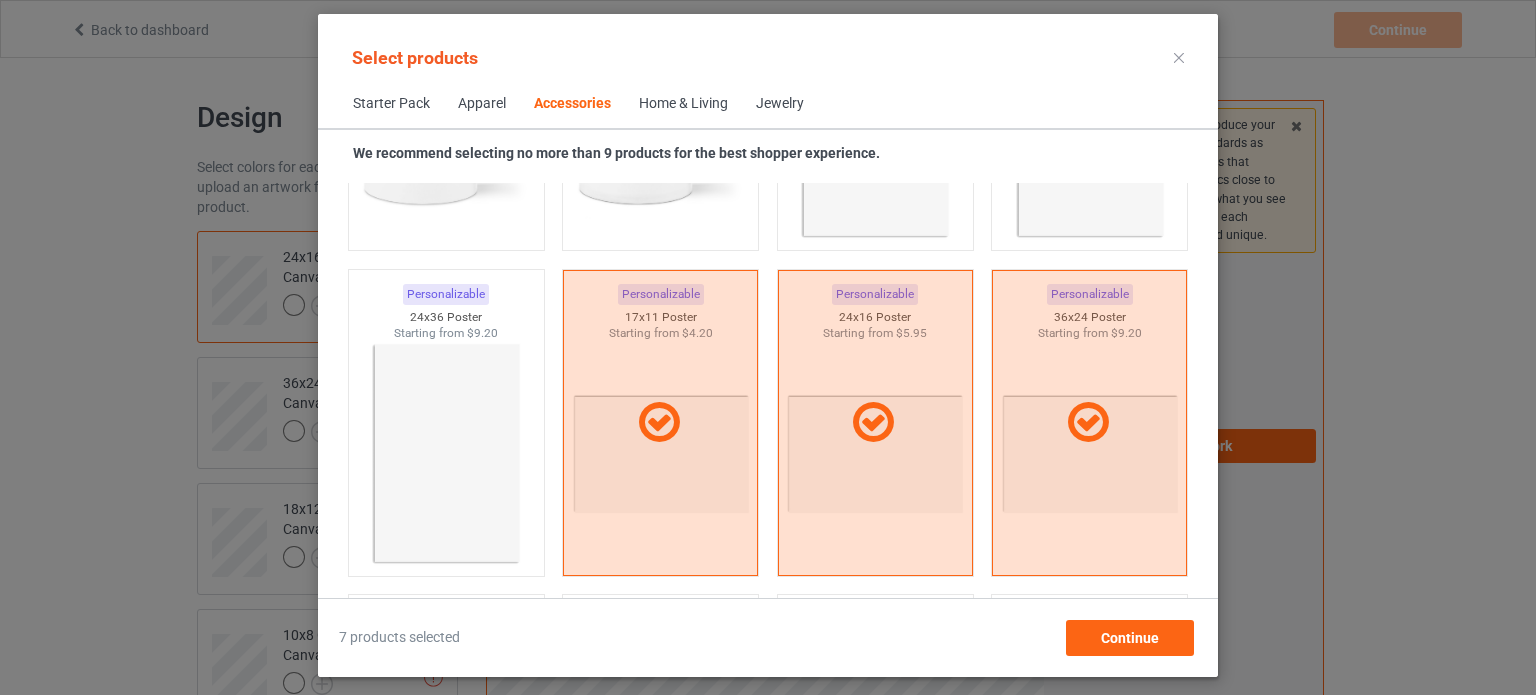 scroll, scrollTop: 8903, scrollLeft: 0, axis: vertical 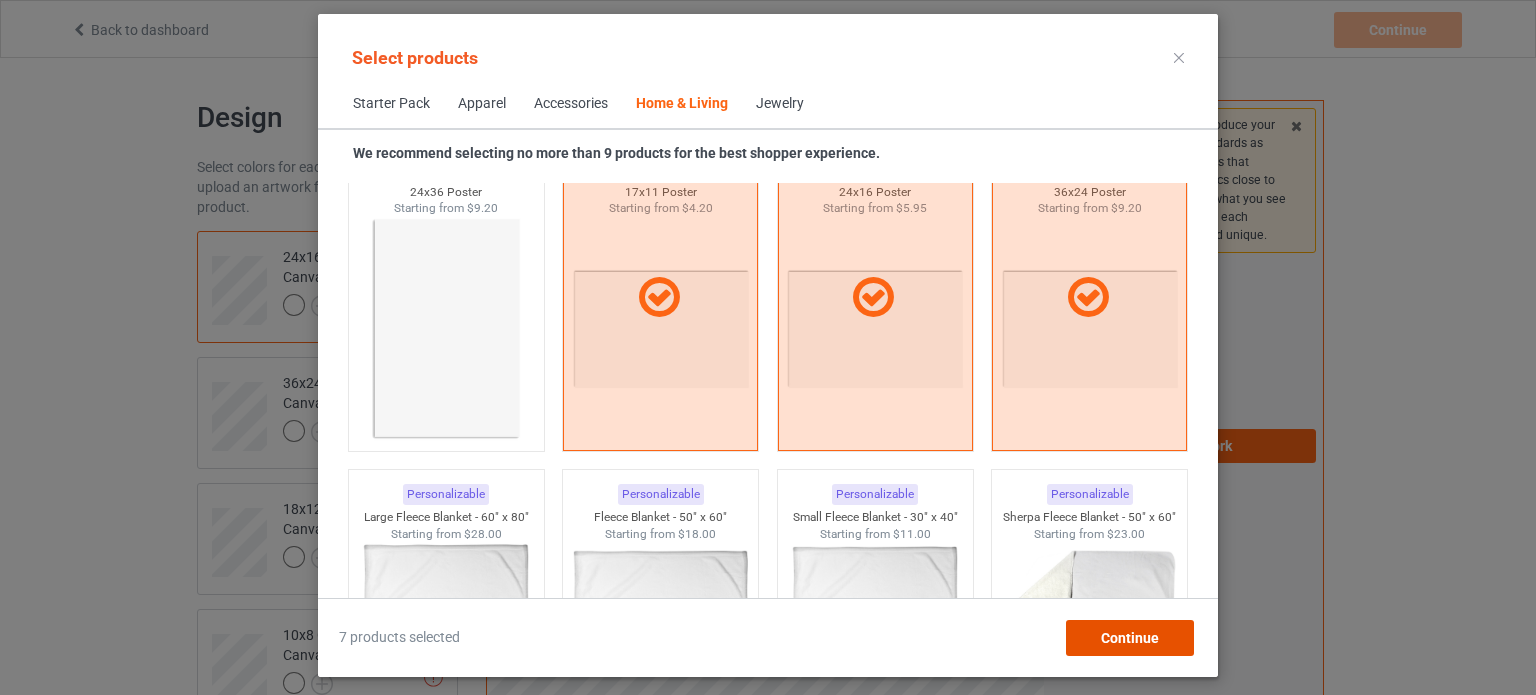 click on "Continue" at bounding box center (1130, 638) 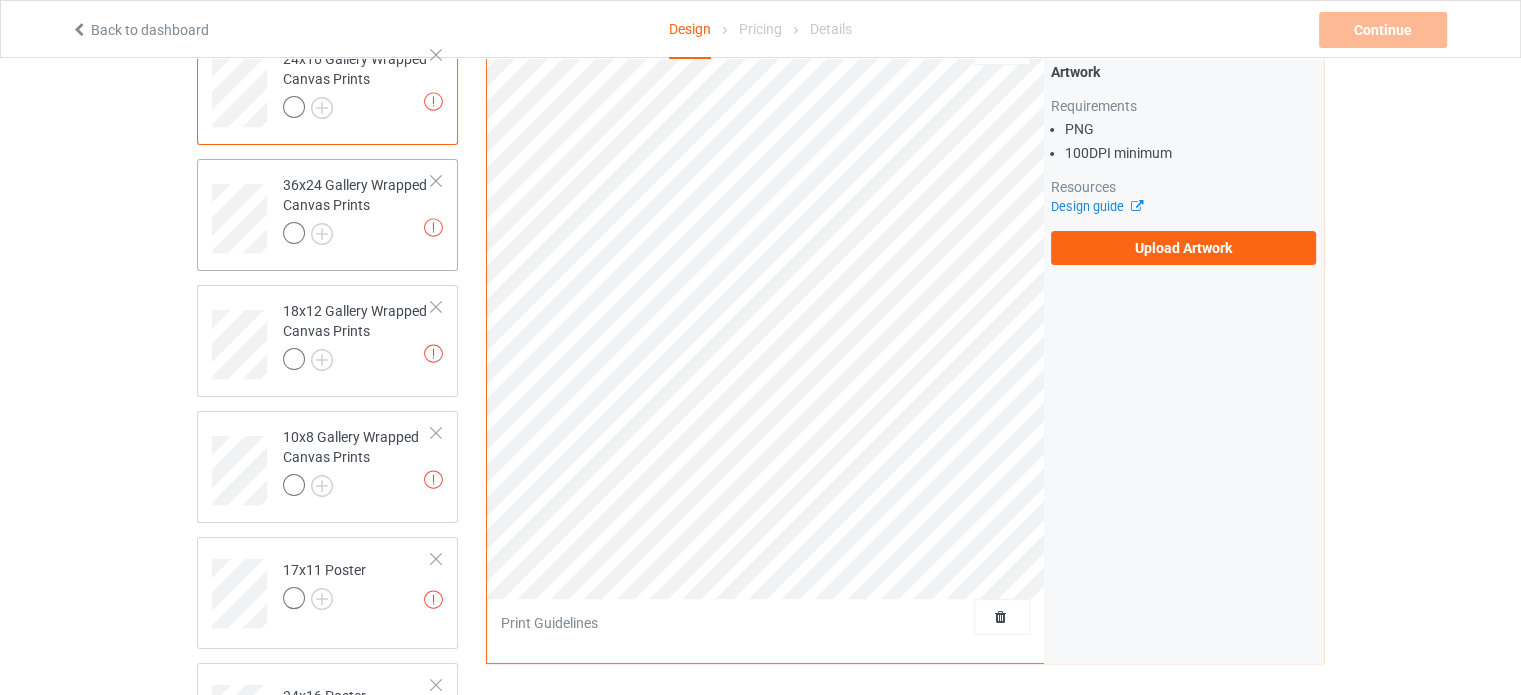 scroll, scrollTop: 0, scrollLeft: 0, axis: both 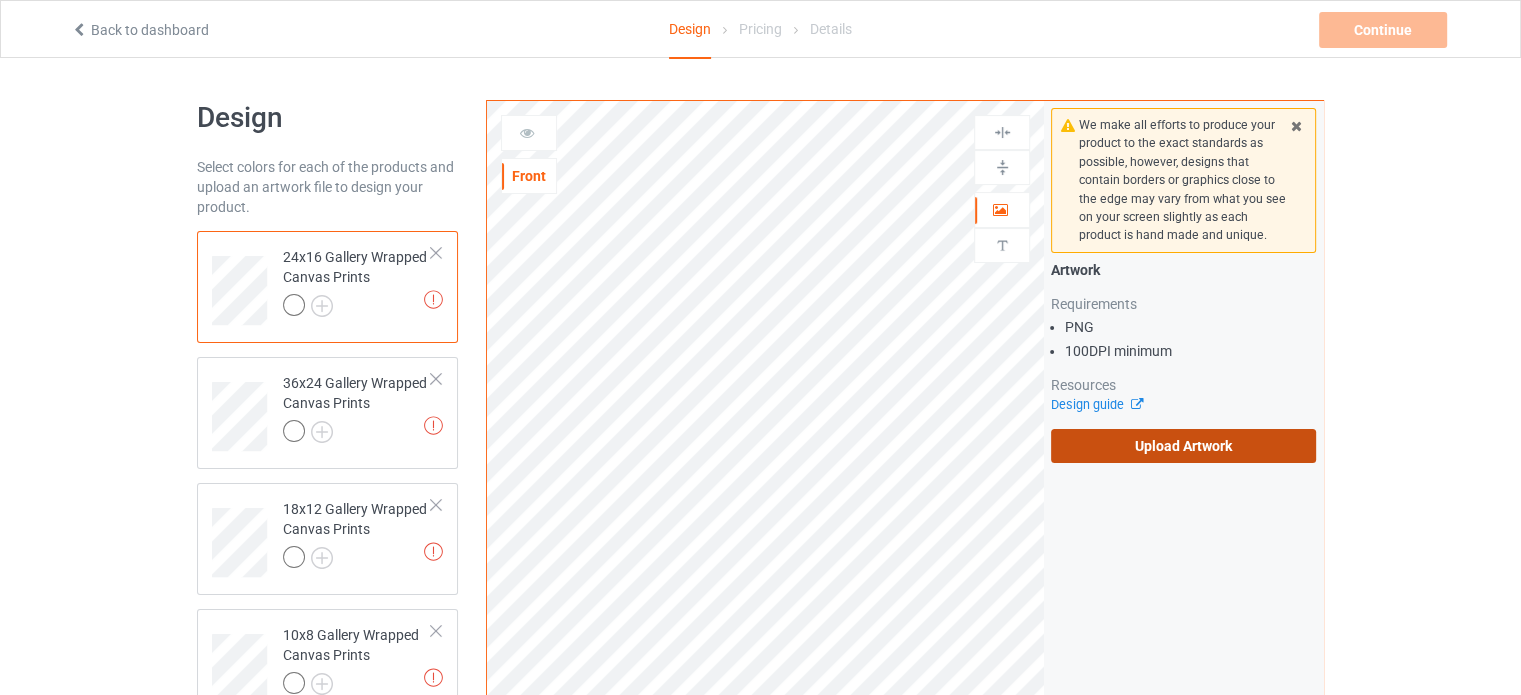 click on "Upload Artwork" at bounding box center (1183, 446) 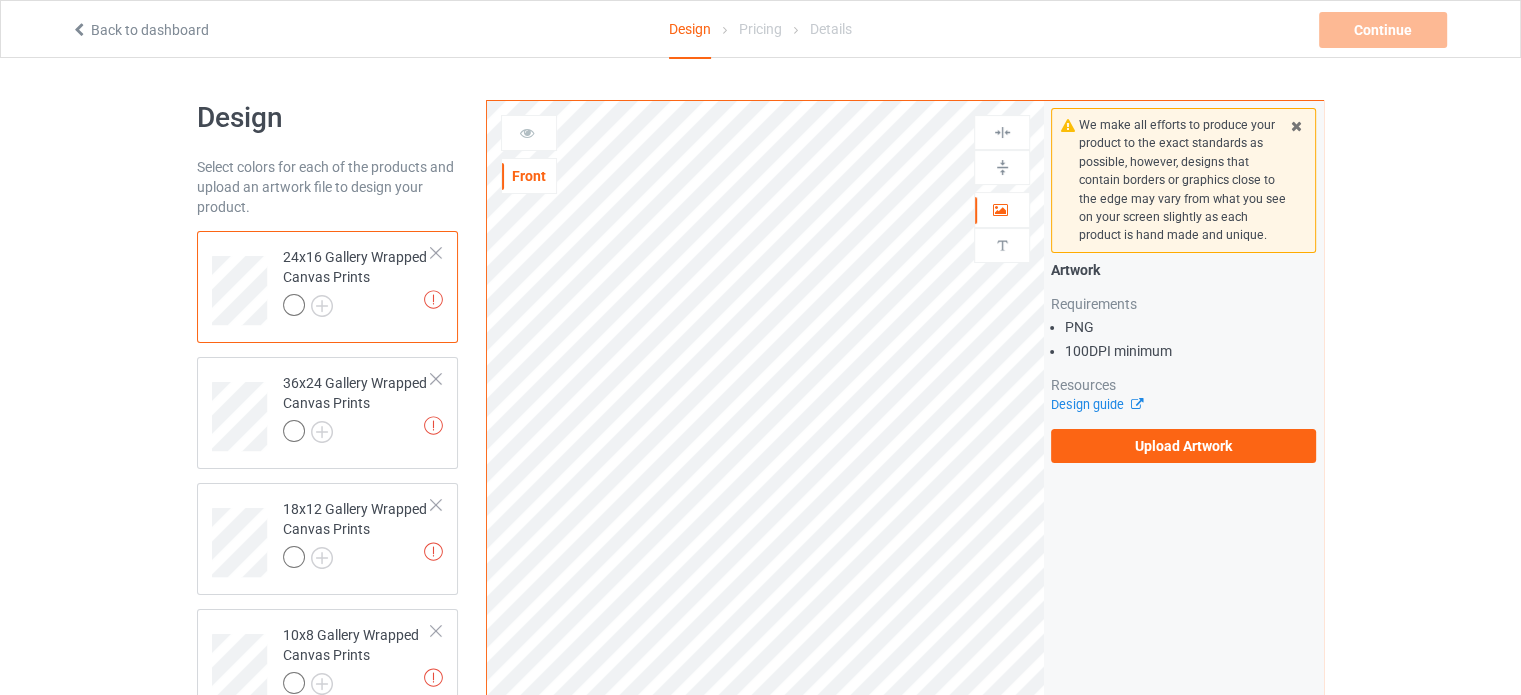 drag, startPoint x: 47, startPoint y: 264, endPoint x: 127, endPoint y: 262, distance: 80.024994 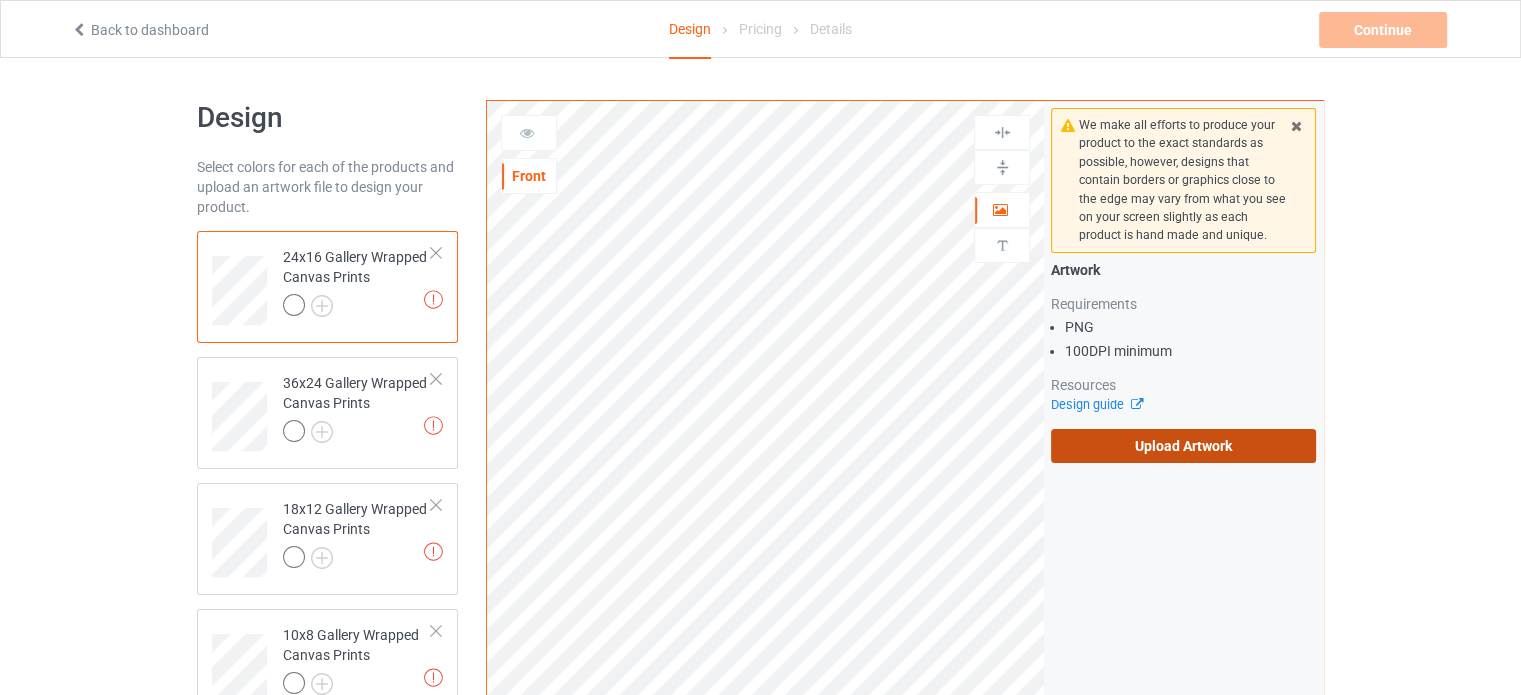 drag, startPoint x: 1125, startPoint y: 425, endPoint x: 1136, endPoint y: 438, distance: 17.029387 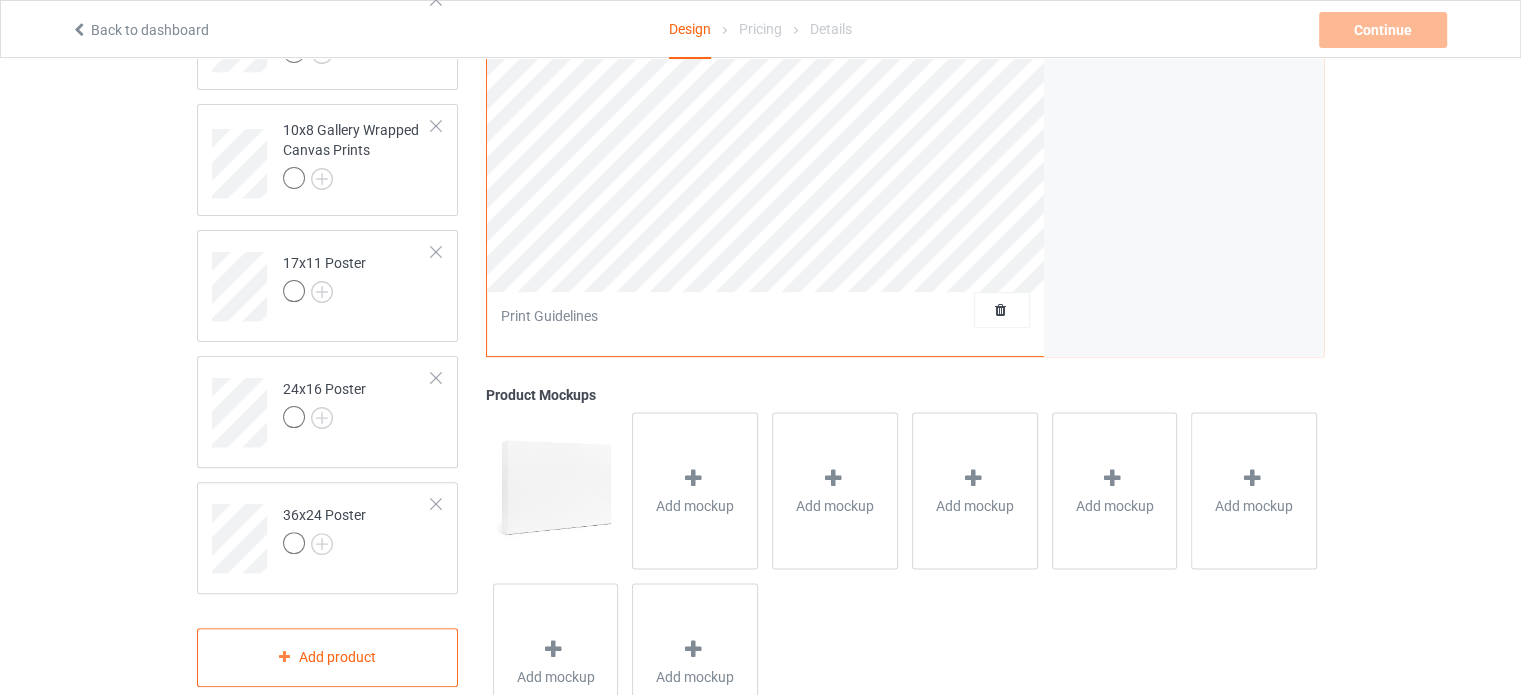 scroll, scrollTop: 598, scrollLeft: 0, axis: vertical 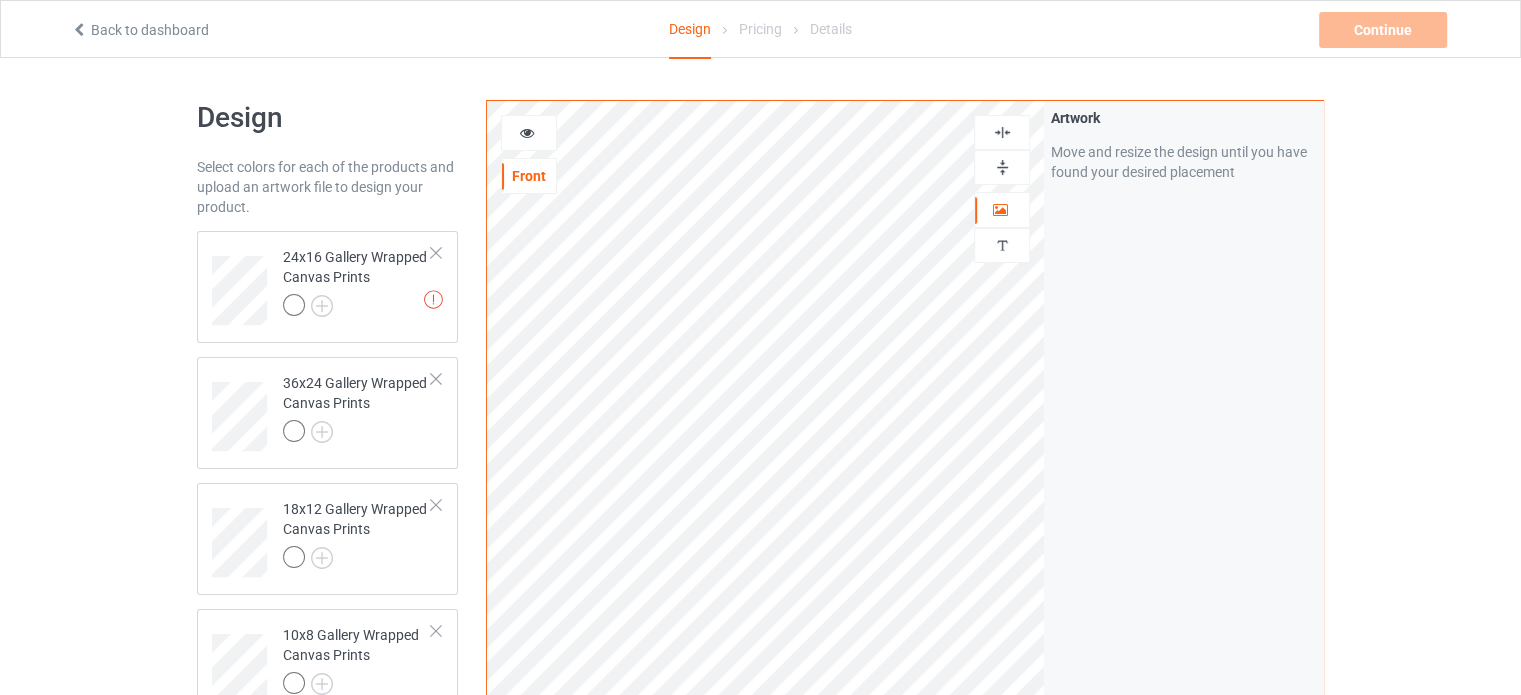 click at bounding box center [1002, 167] 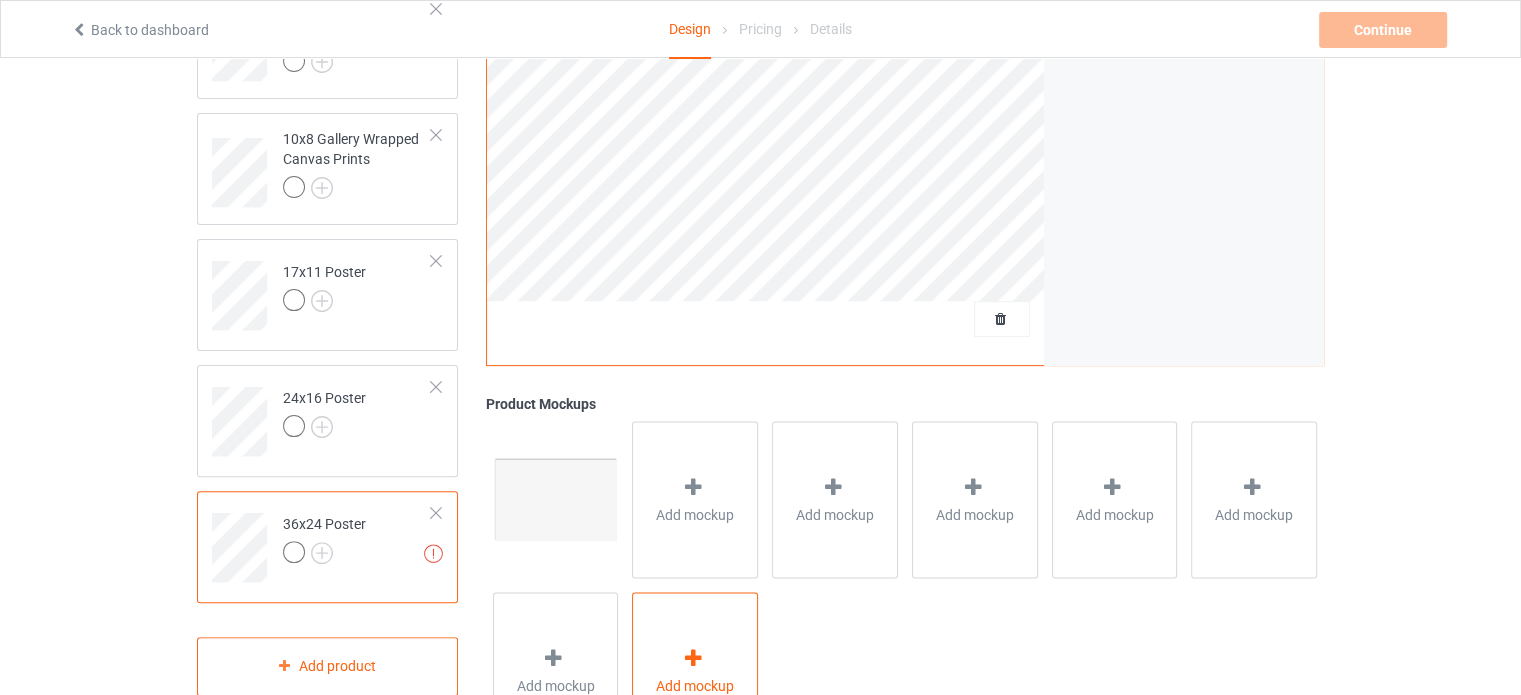 scroll, scrollTop: 598, scrollLeft: 0, axis: vertical 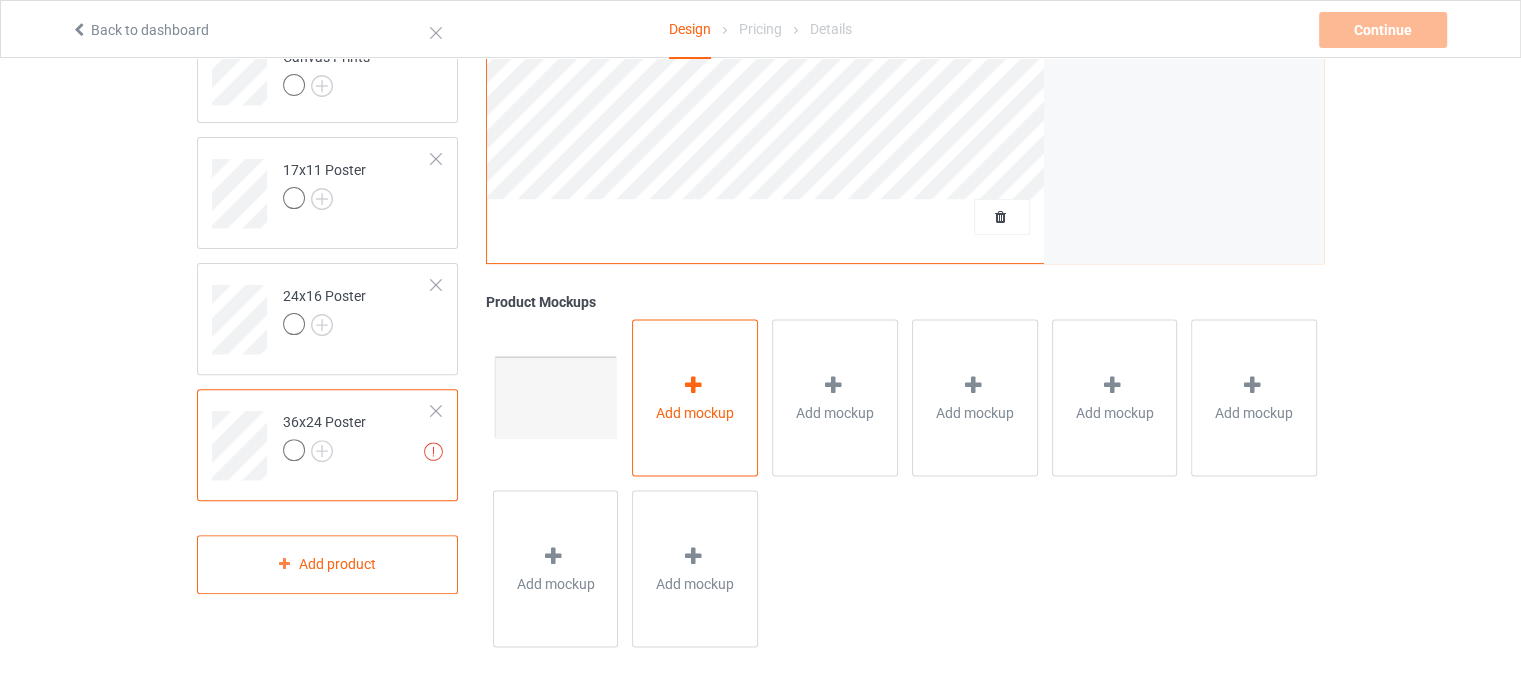 click on "Add mockup" at bounding box center [695, 412] 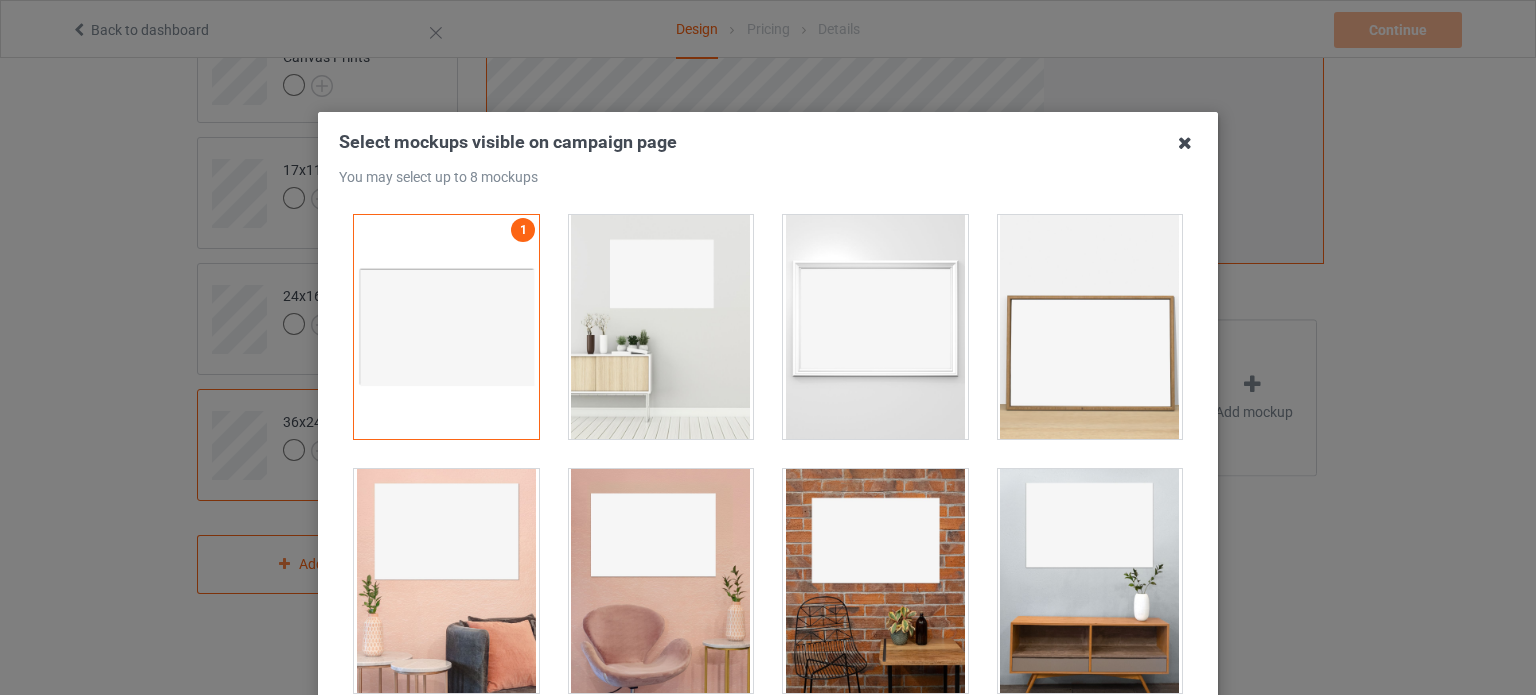 click at bounding box center (1185, 143) 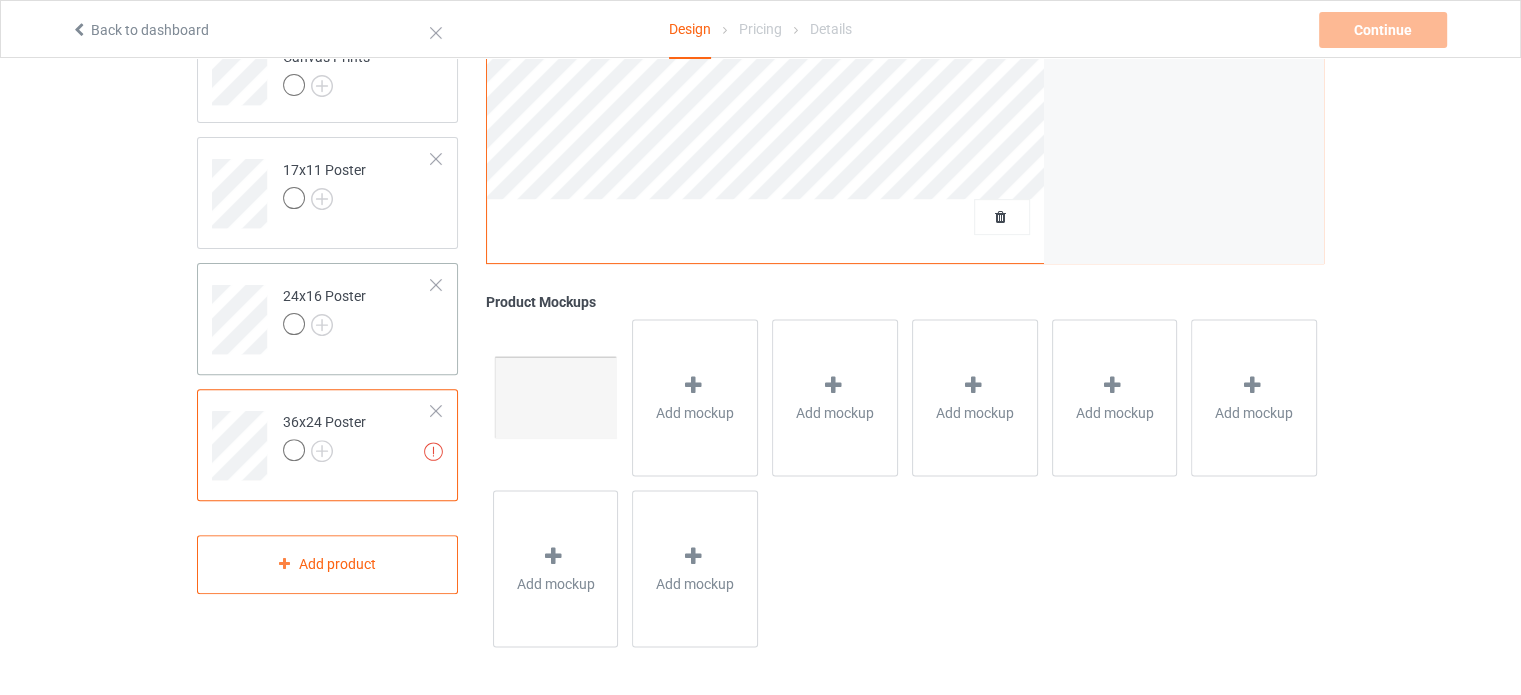 click on "24x16 Poster" at bounding box center (324, 310) 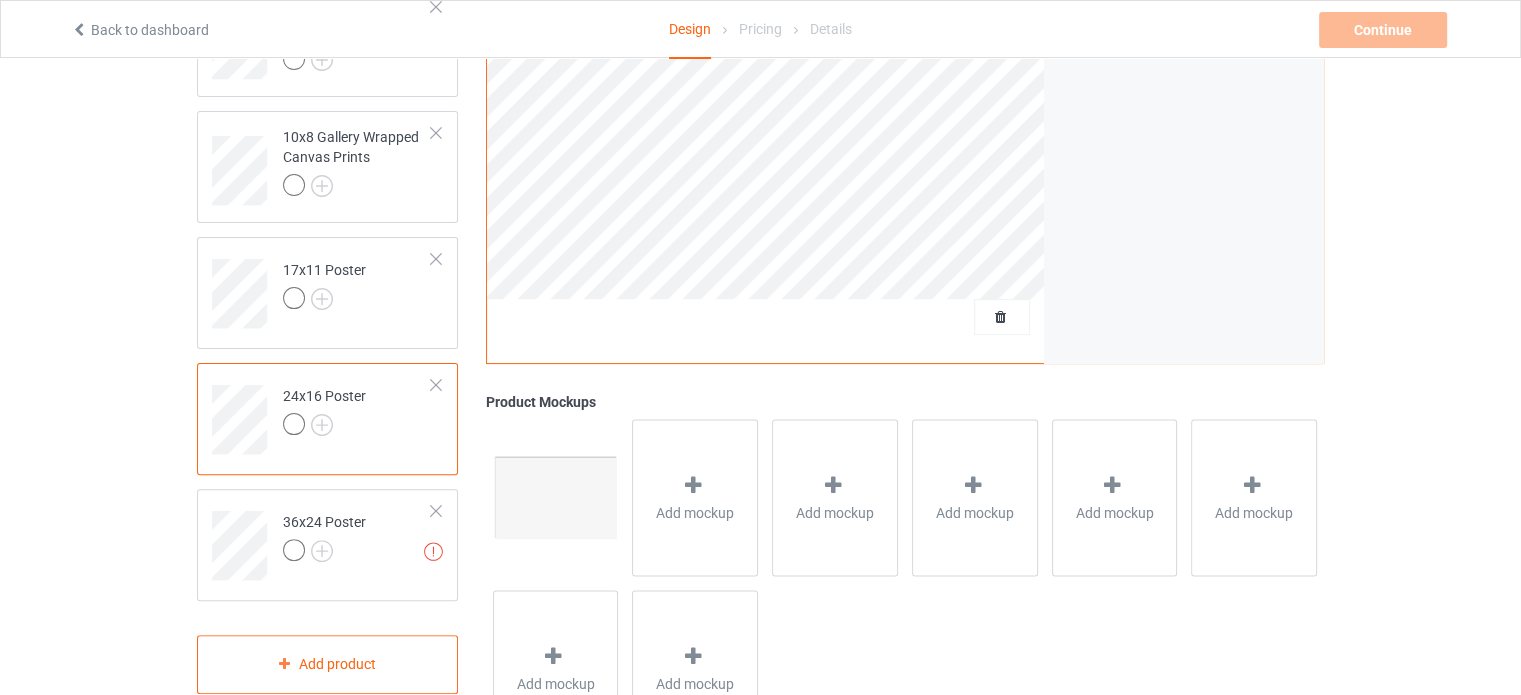scroll, scrollTop: 98, scrollLeft: 0, axis: vertical 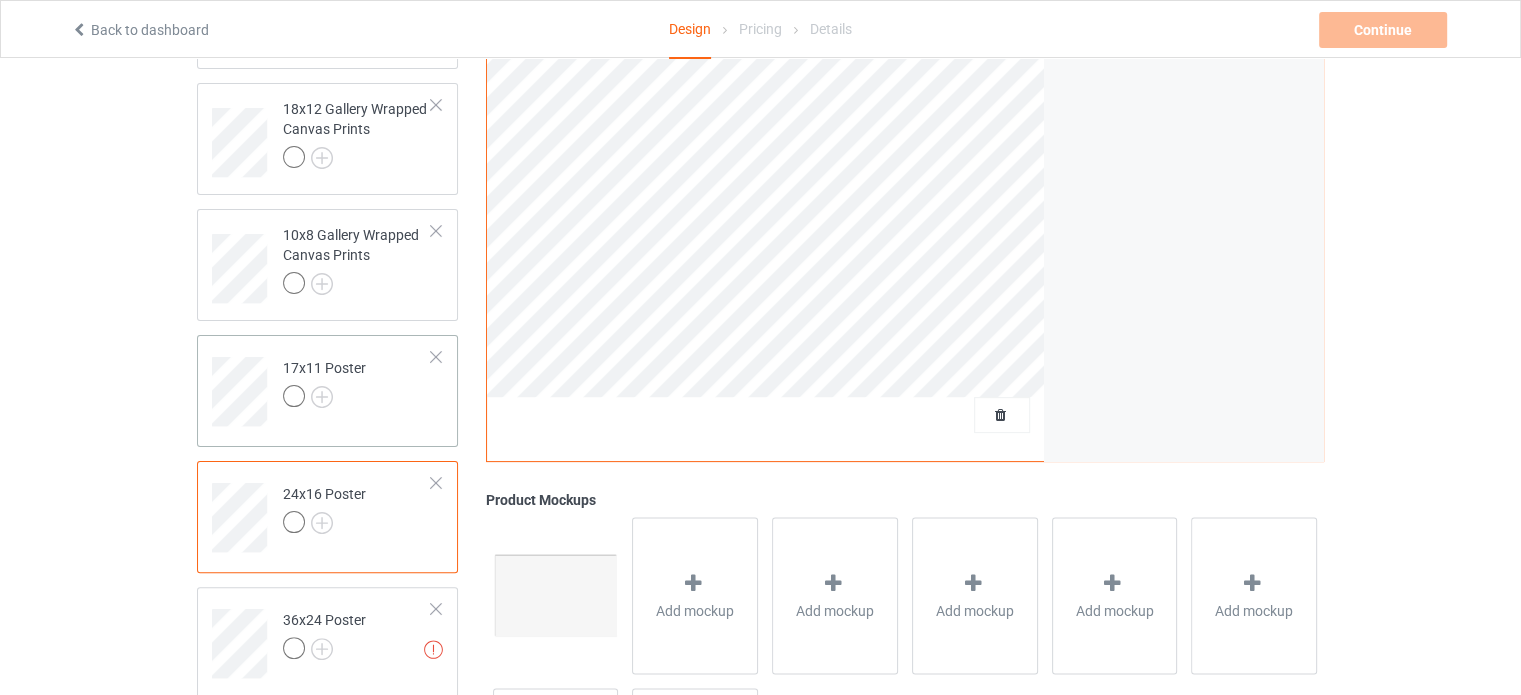 click at bounding box center (324, 399) 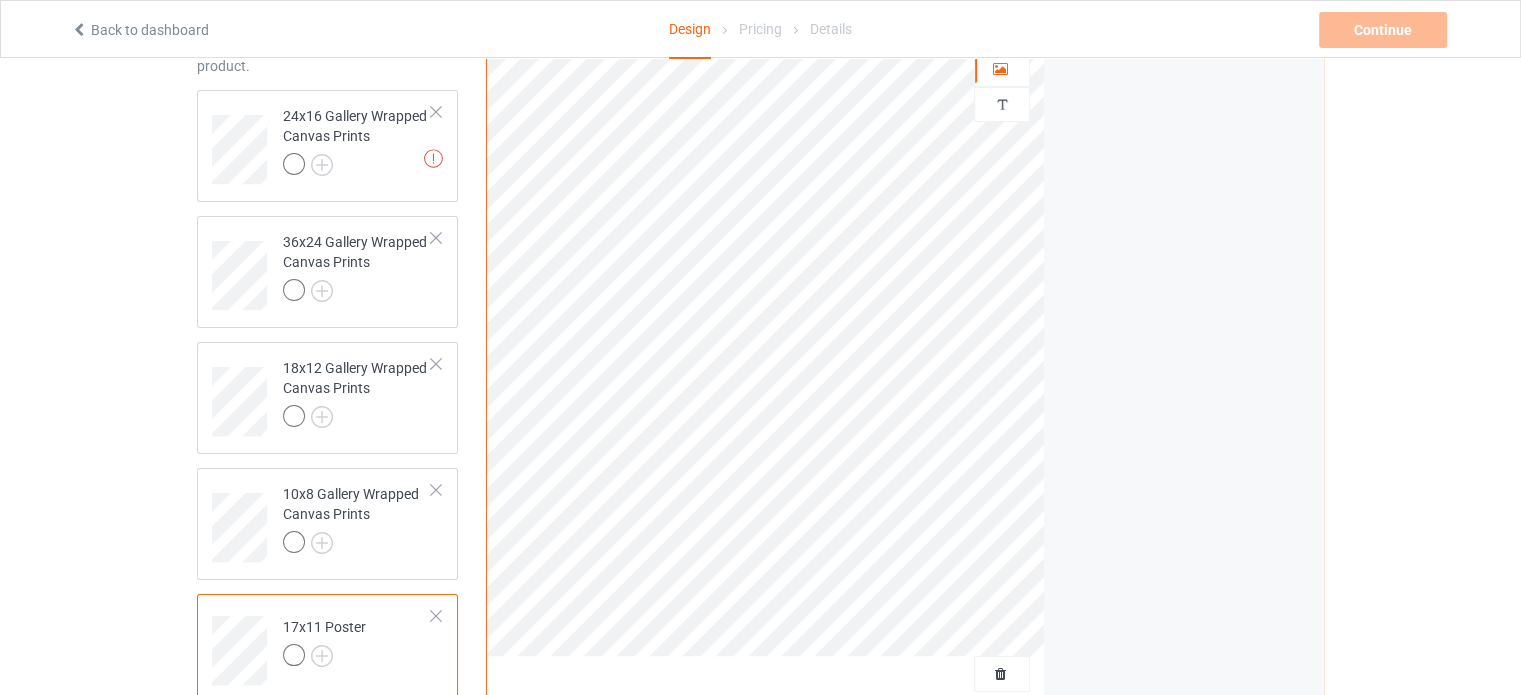 scroll, scrollTop: 0, scrollLeft: 0, axis: both 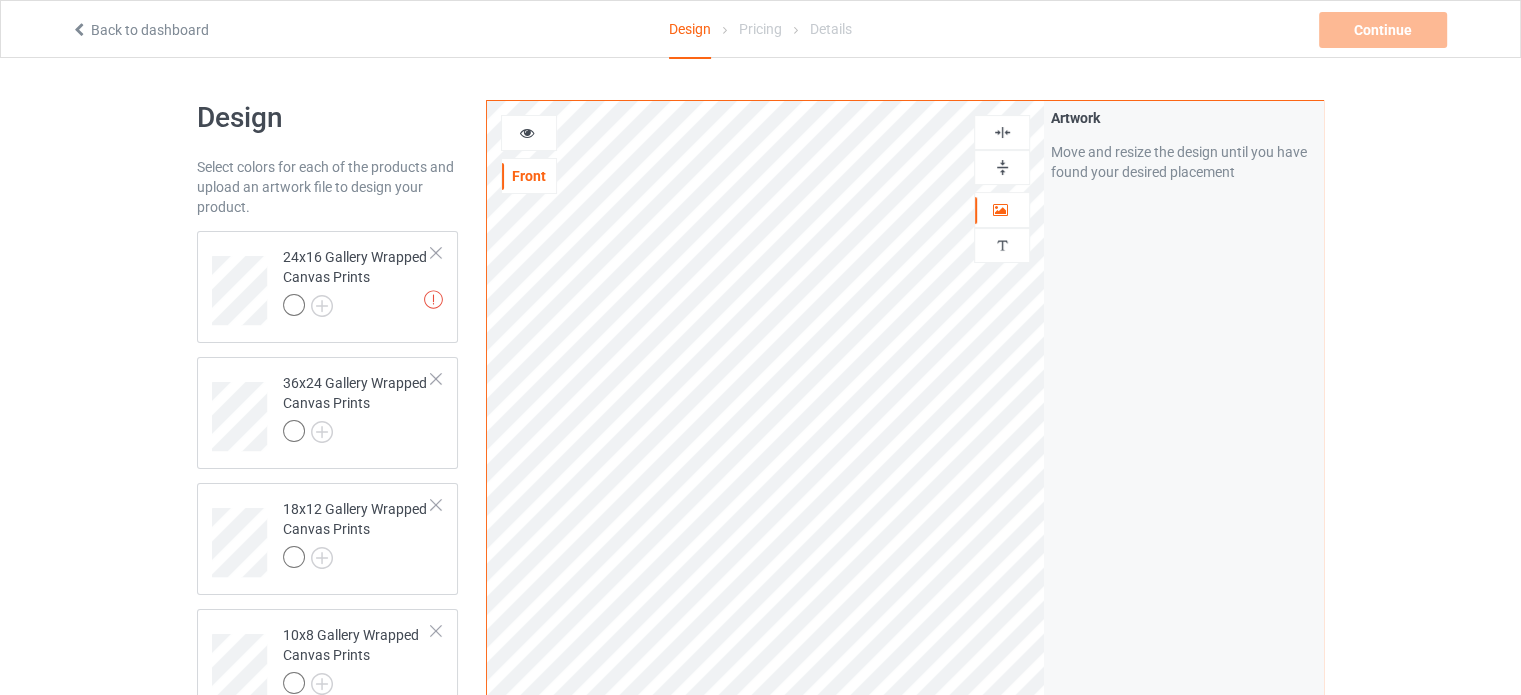 click at bounding box center [1002, 167] 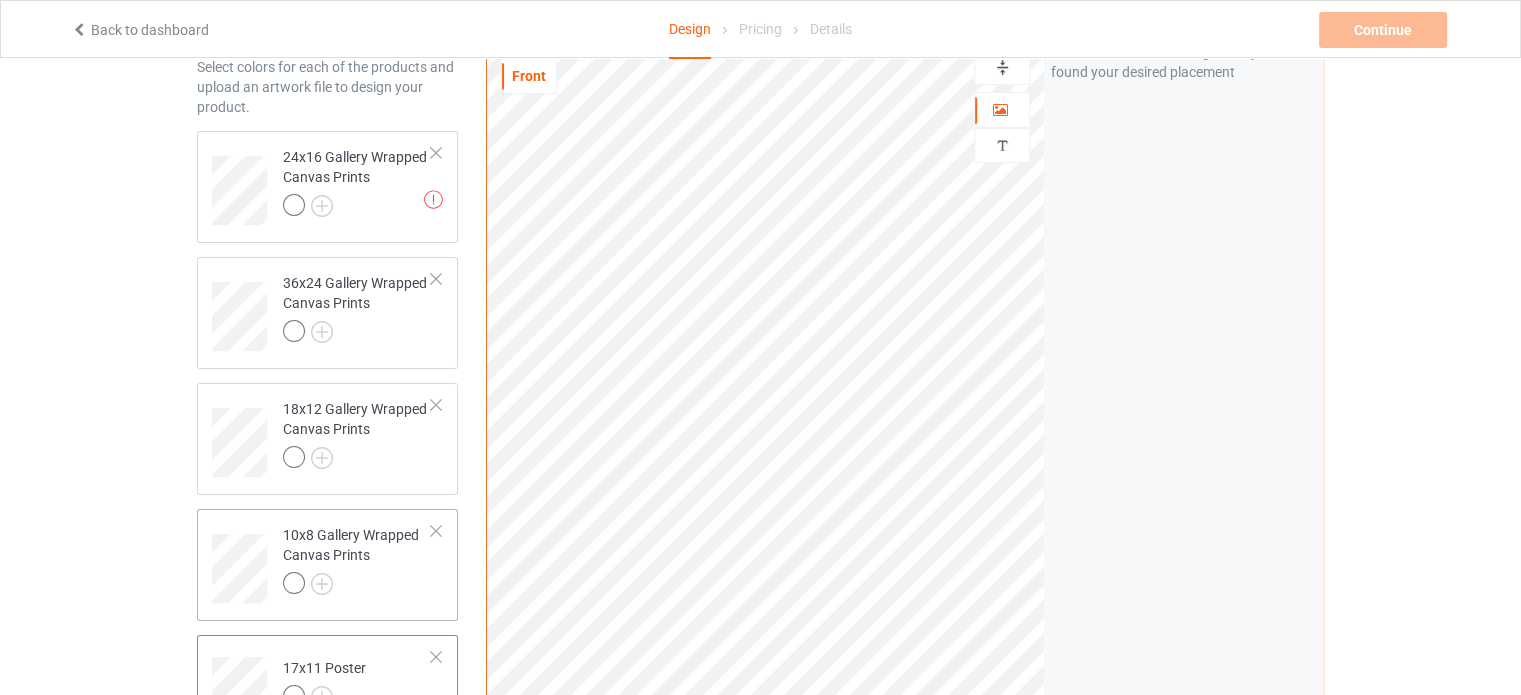 scroll, scrollTop: 300, scrollLeft: 0, axis: vertical 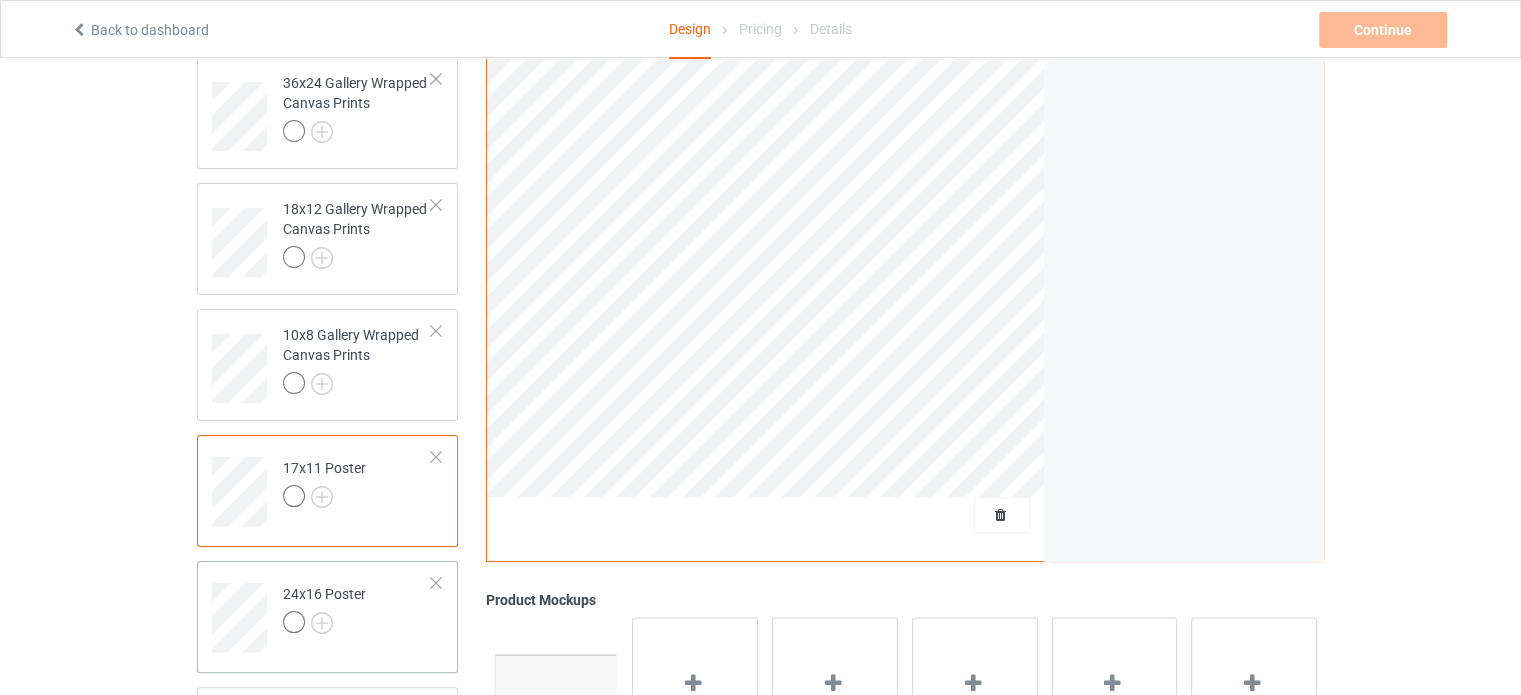 click on "24x16 Poster" at bounding box center (324, 608) 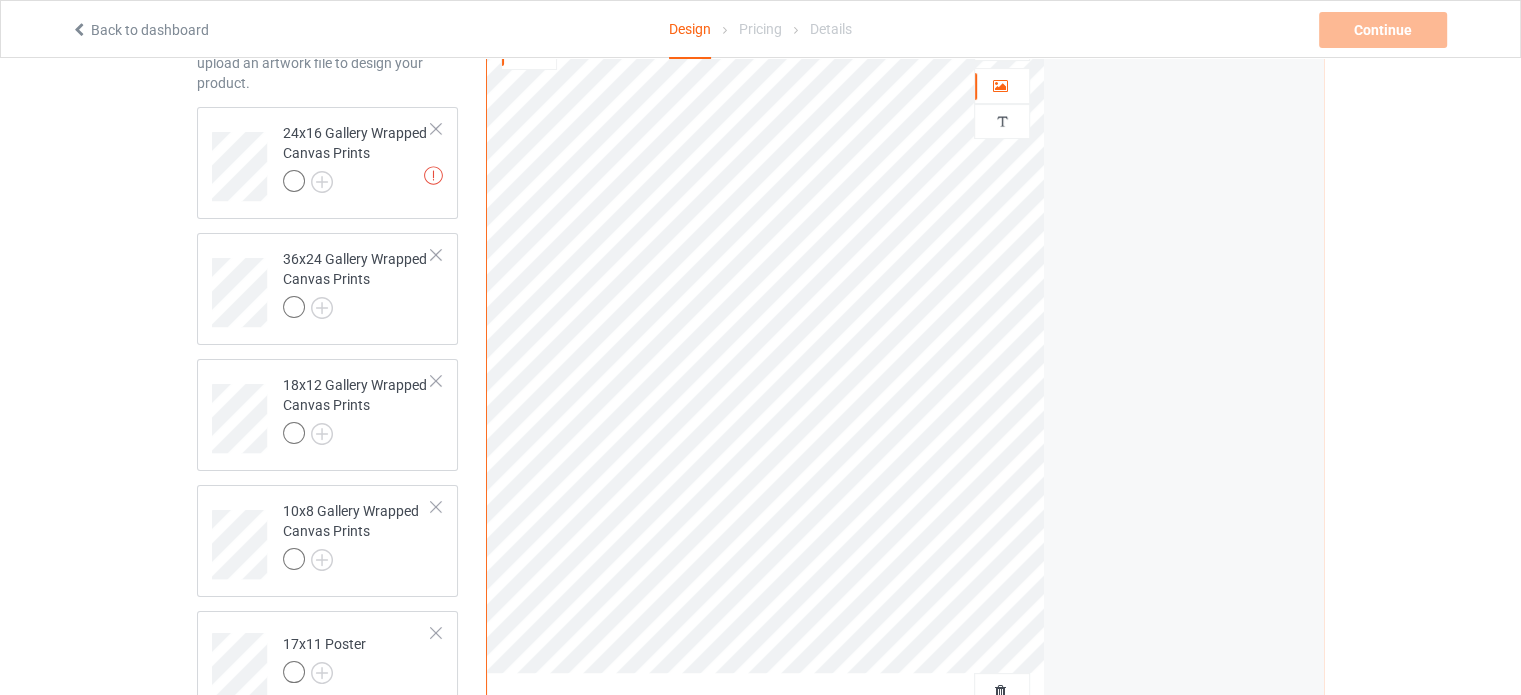 scroll, scrollTop: 0, scrollLeft: 0, axis: both 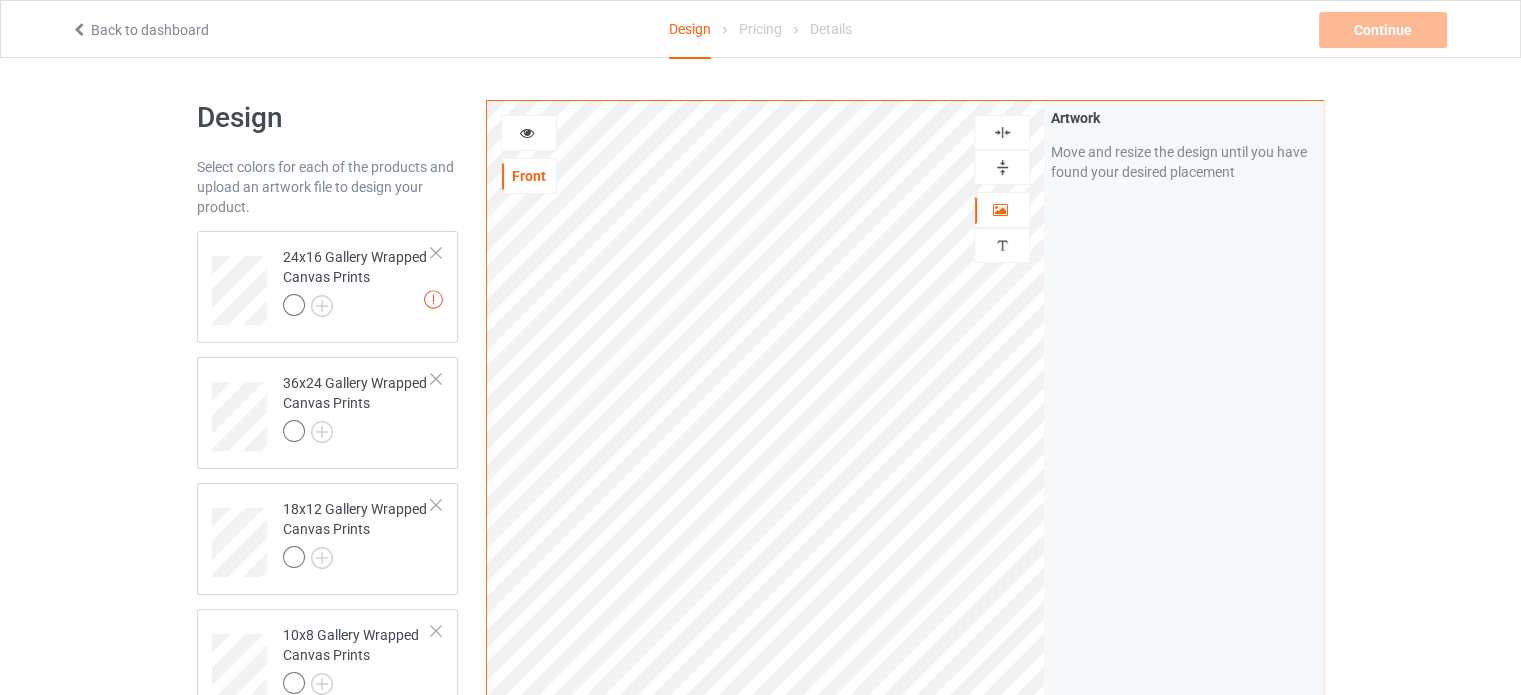click at bounding box center (1002, 167) 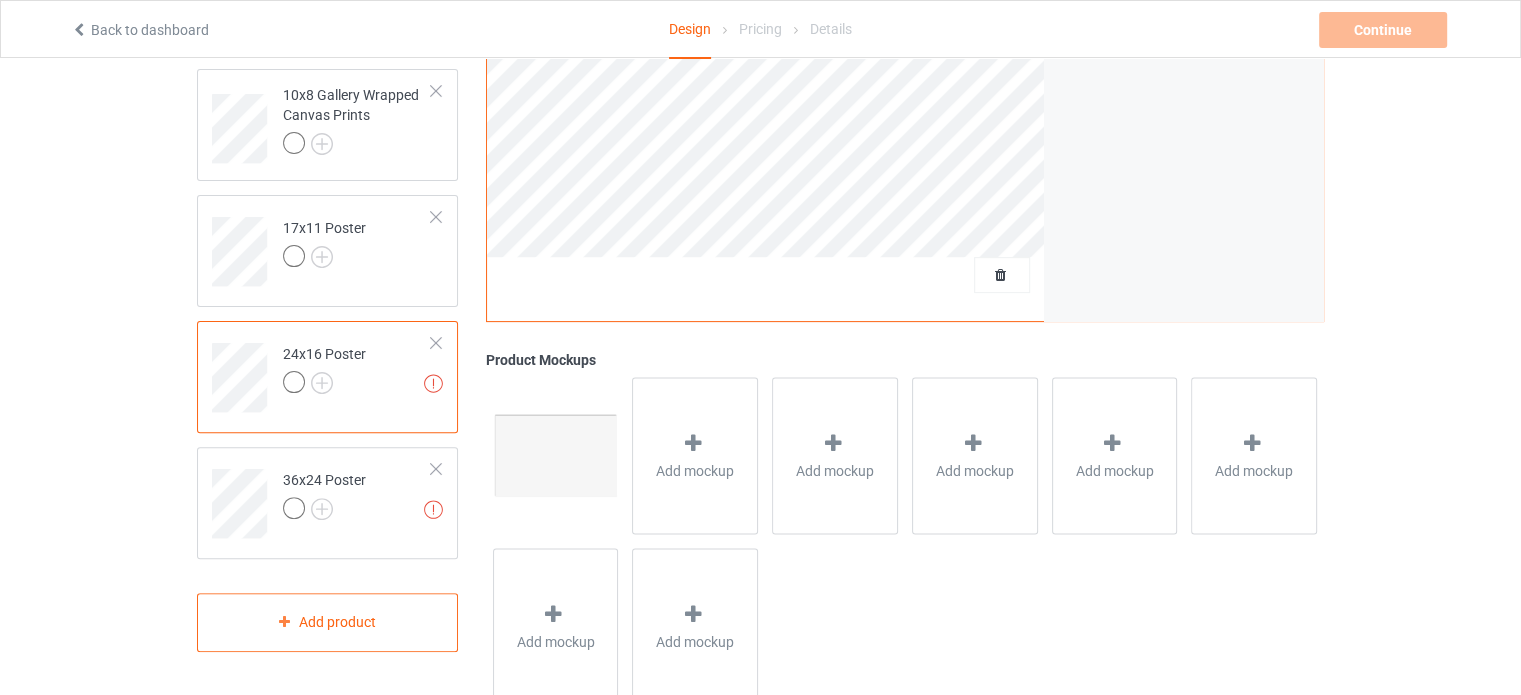 scroll, scrollTop: 598, scrollLeft: 0, axis: vertical 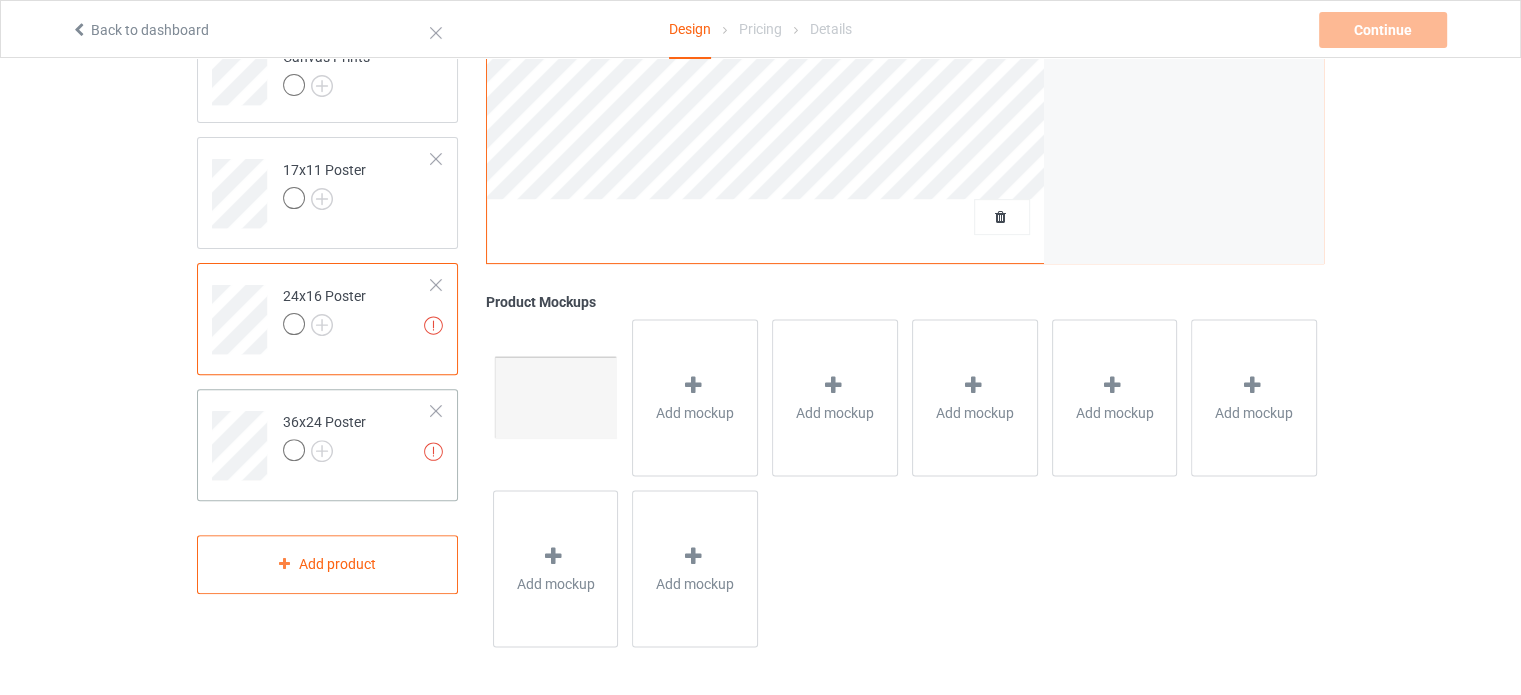 click on "Artwork resolution lower than 150 DPI may result in bad print 36x24 Poster" at bounding box center [327, 445] 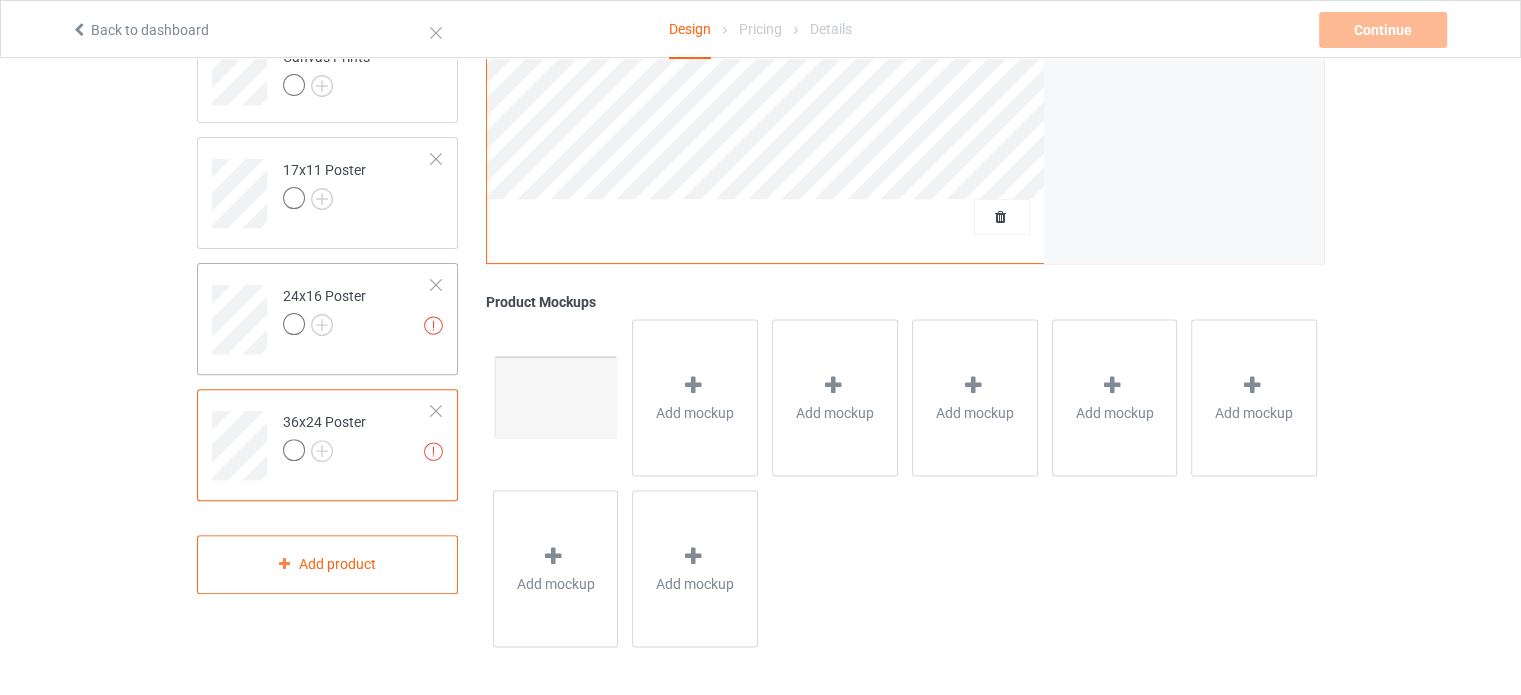 click on "24x16 Poster" at bounding box center (324, 310) 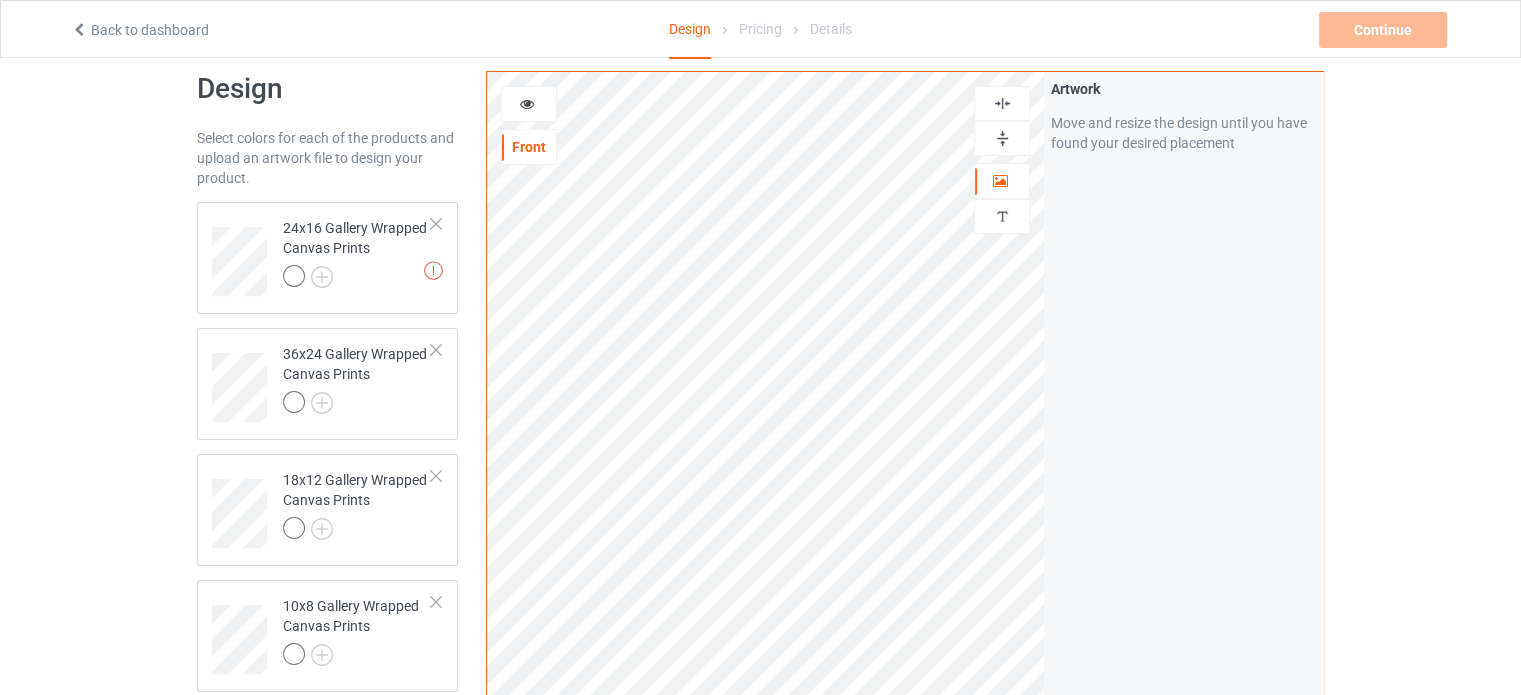 scroll, scrollTop: 0, scrollLeft: 0, axis: both 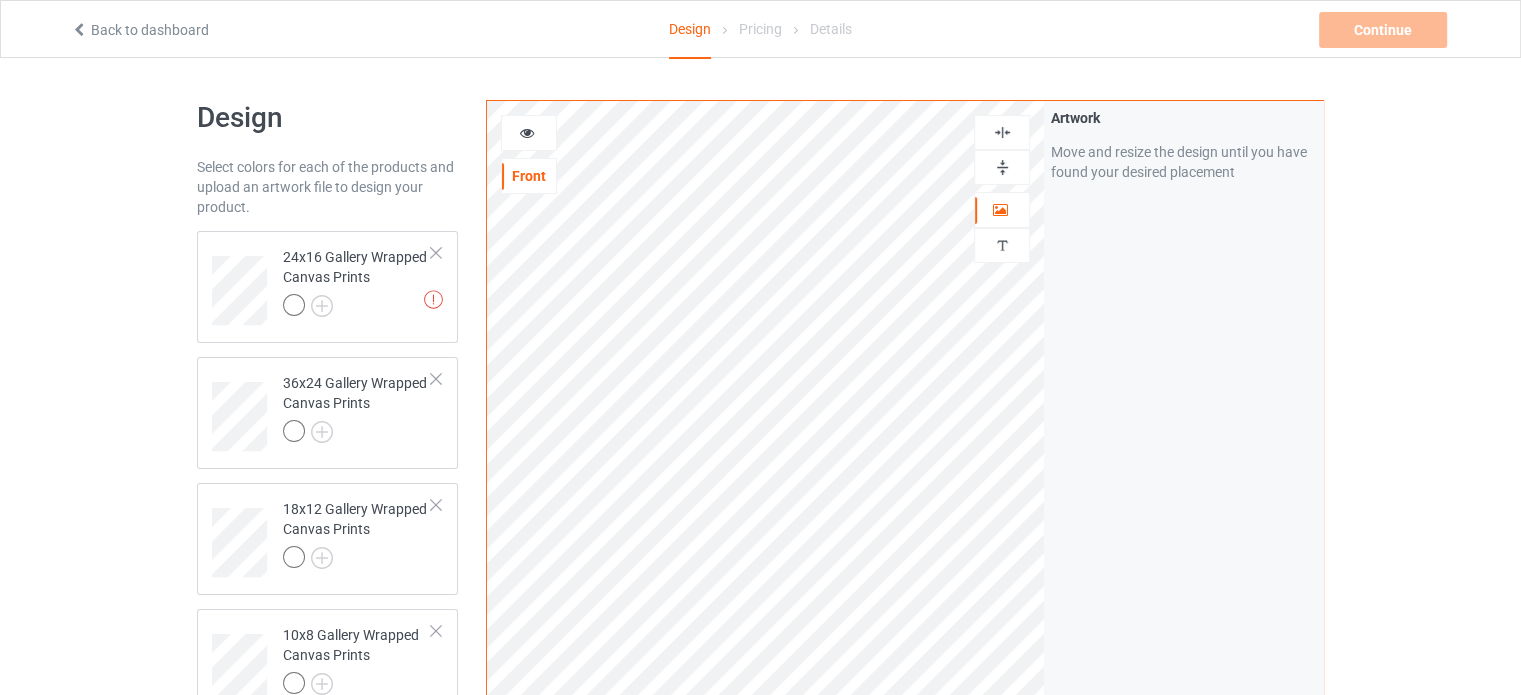 click at bounding box center (1002, 167) 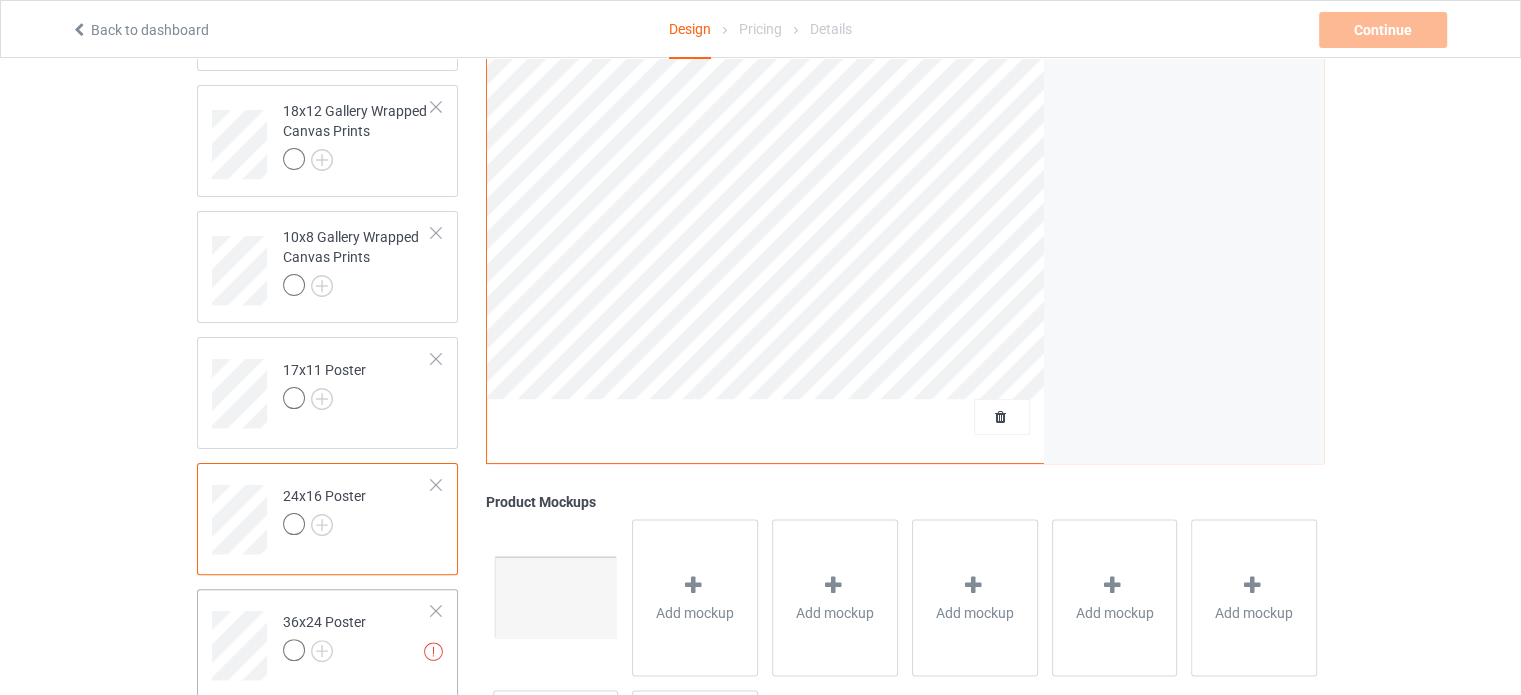 scroll, scrollTop: 598, scrollLeft: 0, axis: vertical 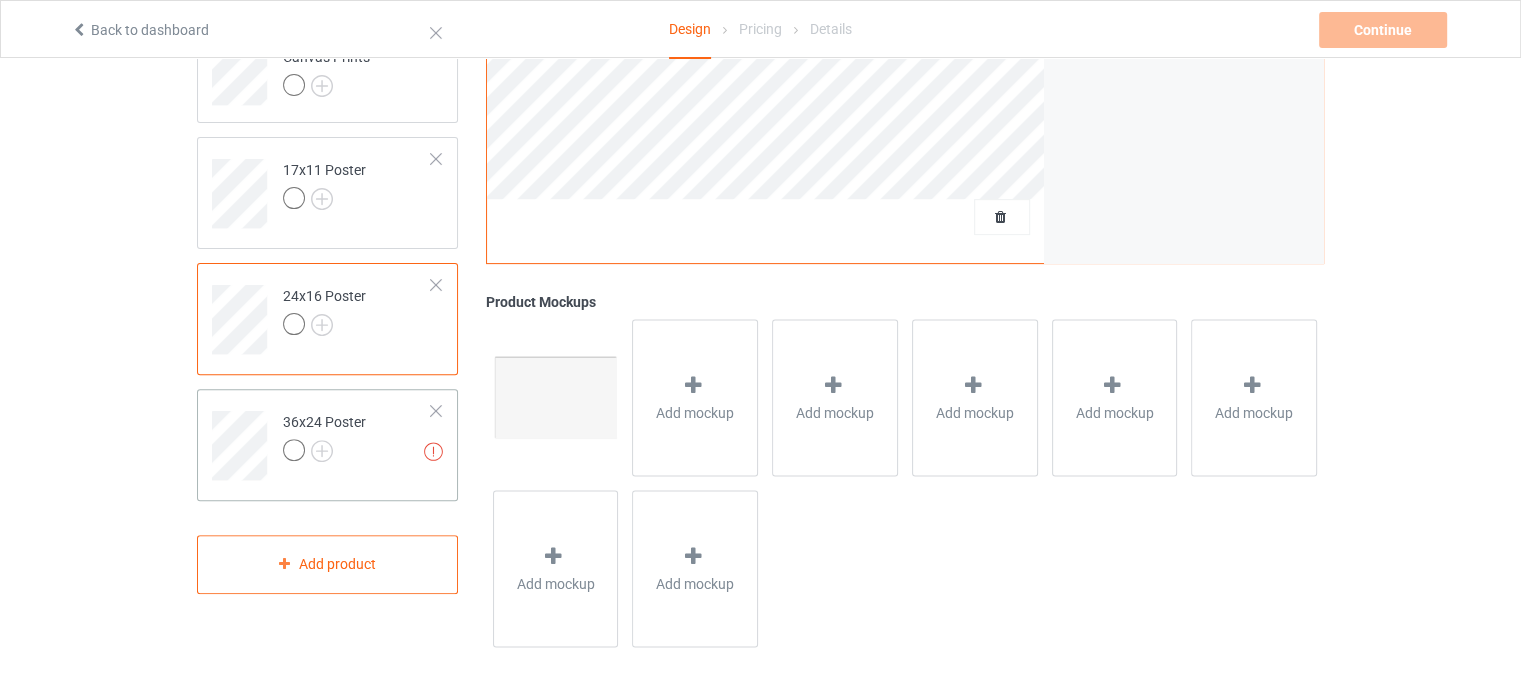 click on "36x24 Poster" at bounding box center [324, 436] 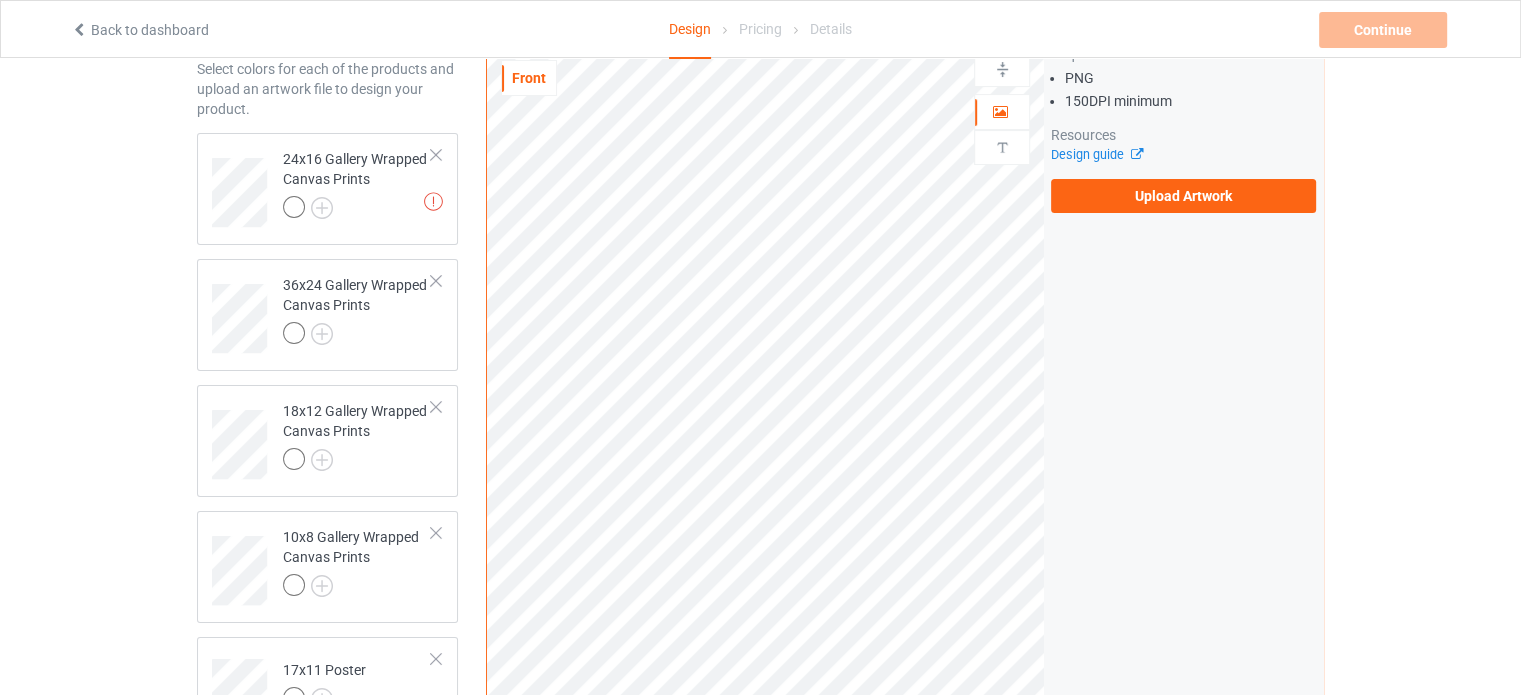 scroll, scrollTop: 0, scrollLeft: 0, axis: both 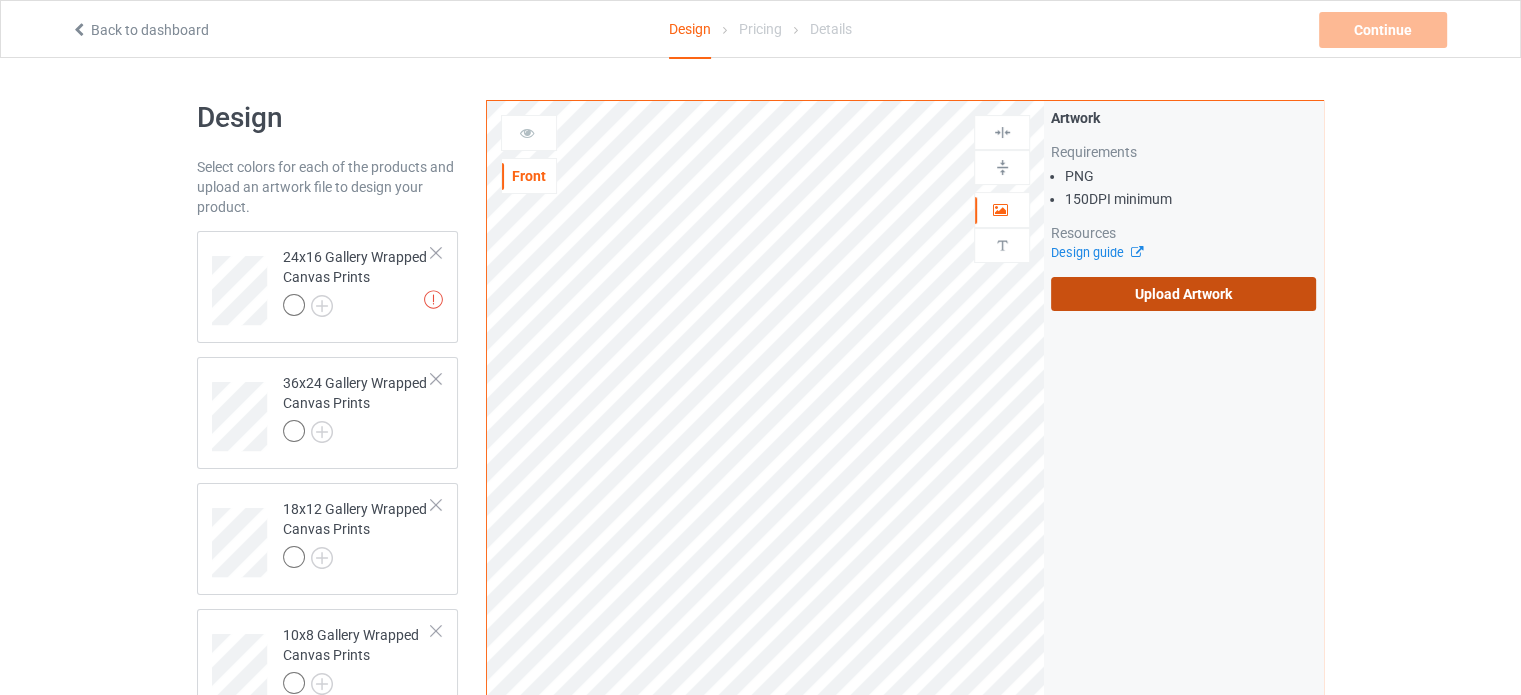 click on "Upload Artwork" at bounding box center [1183, 294] 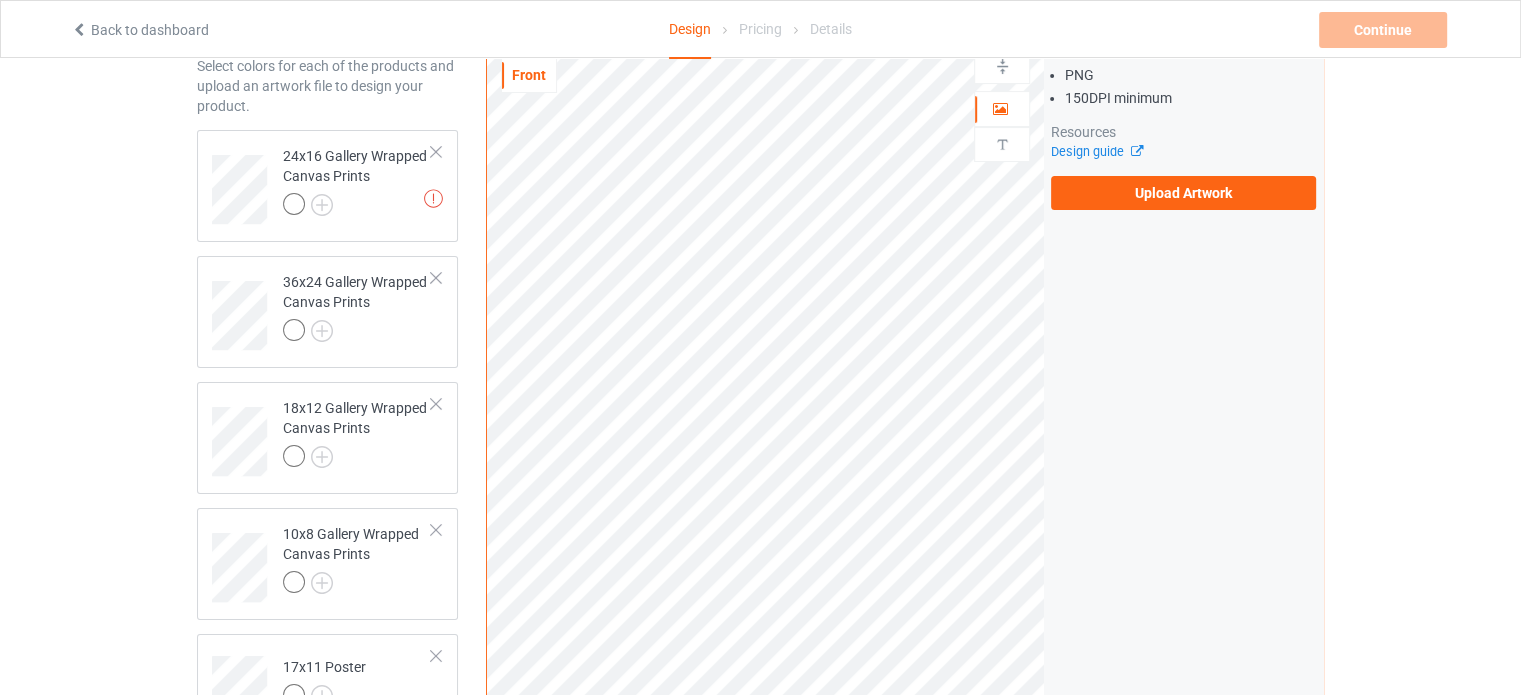 scroll, scrollTop: 98, scrollLeft: 0, axis: vertical 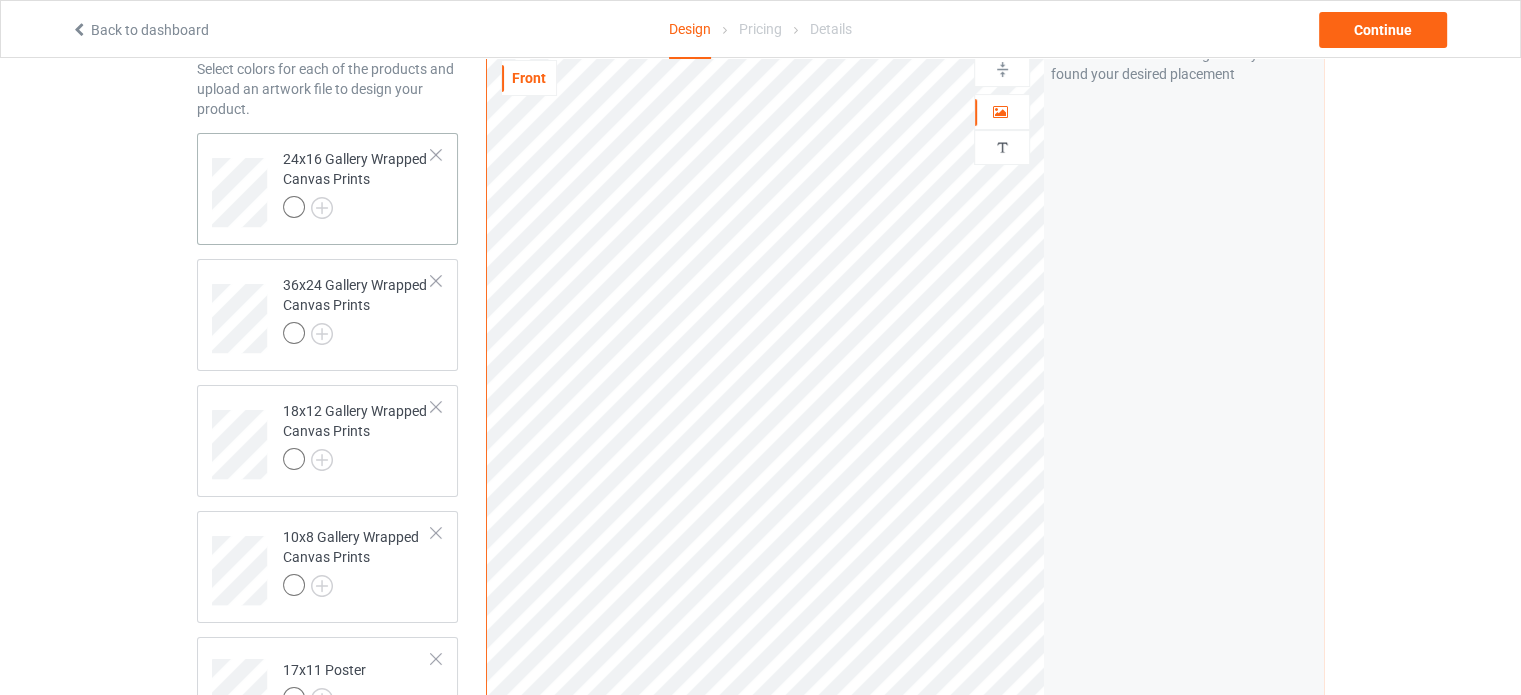 click on "24x16 Gallery Wrapped Canvas Prints" at bounding box center [357, 183] 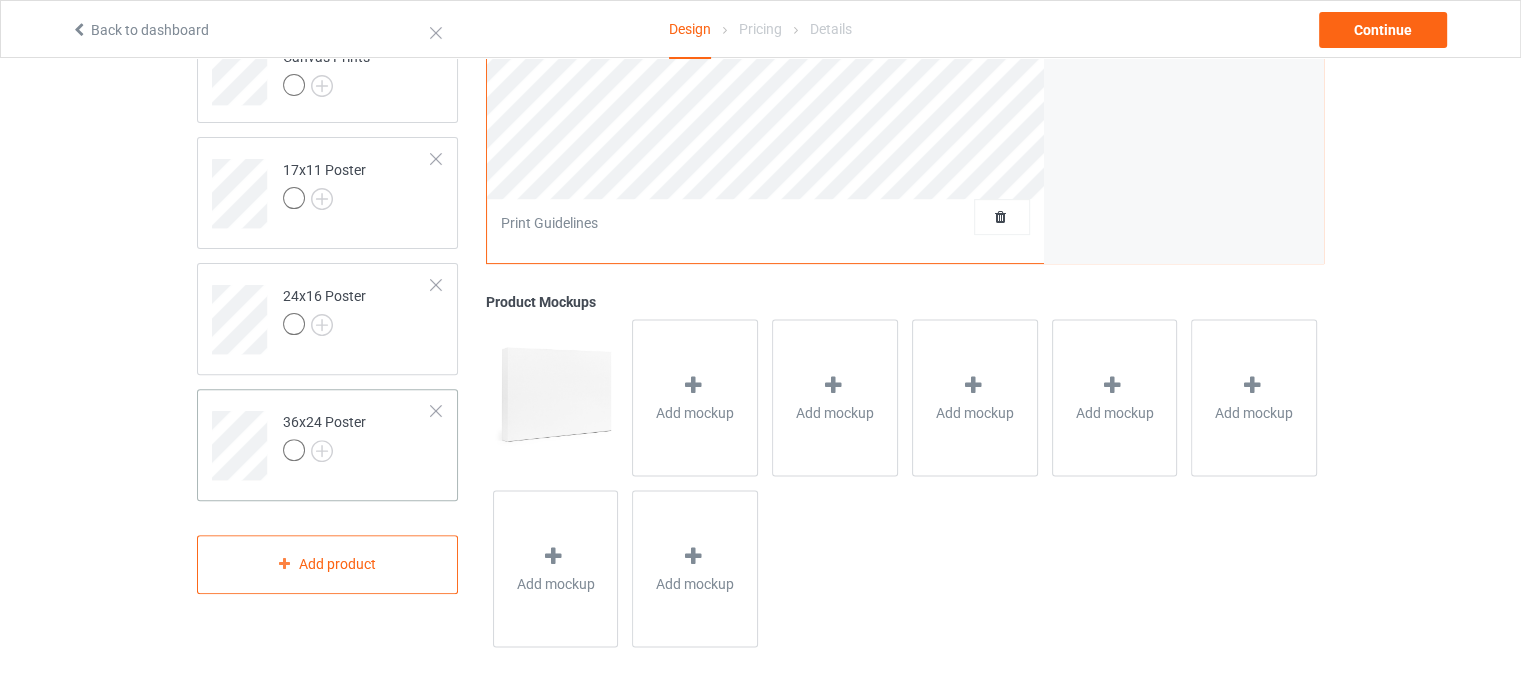 click on "36x24 Poster" at bounding box center [357, 438] 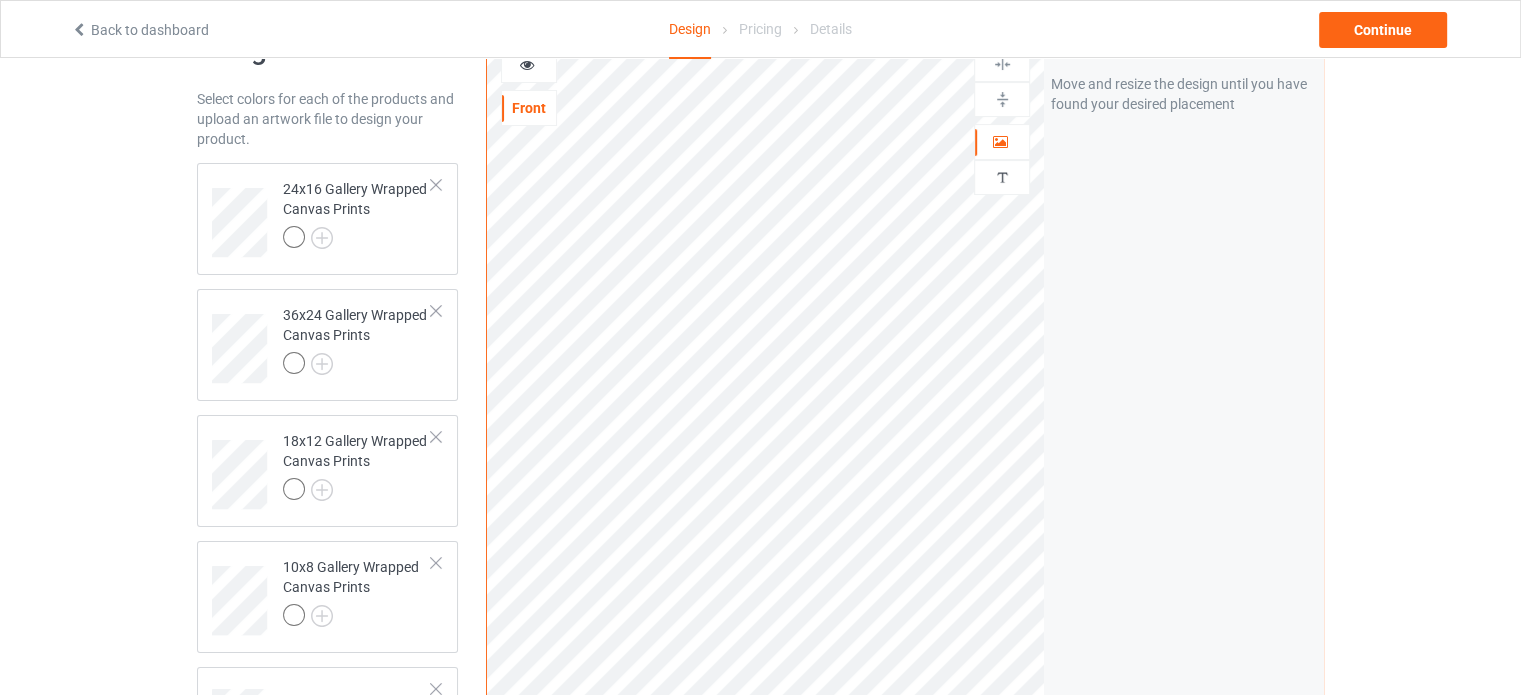 scroll, scrollTop: 0, scrollLeft: 0, axis: both 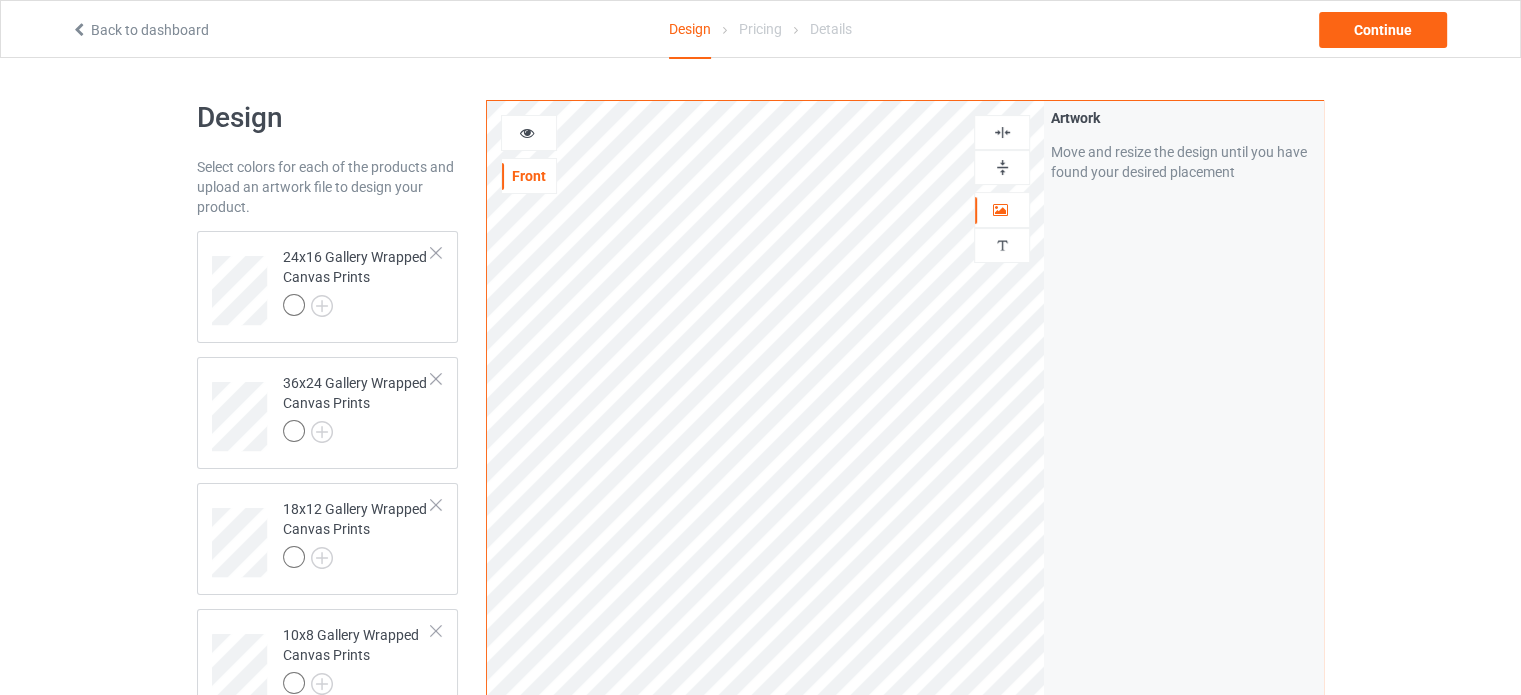 click at bounding box center [1002, 167] 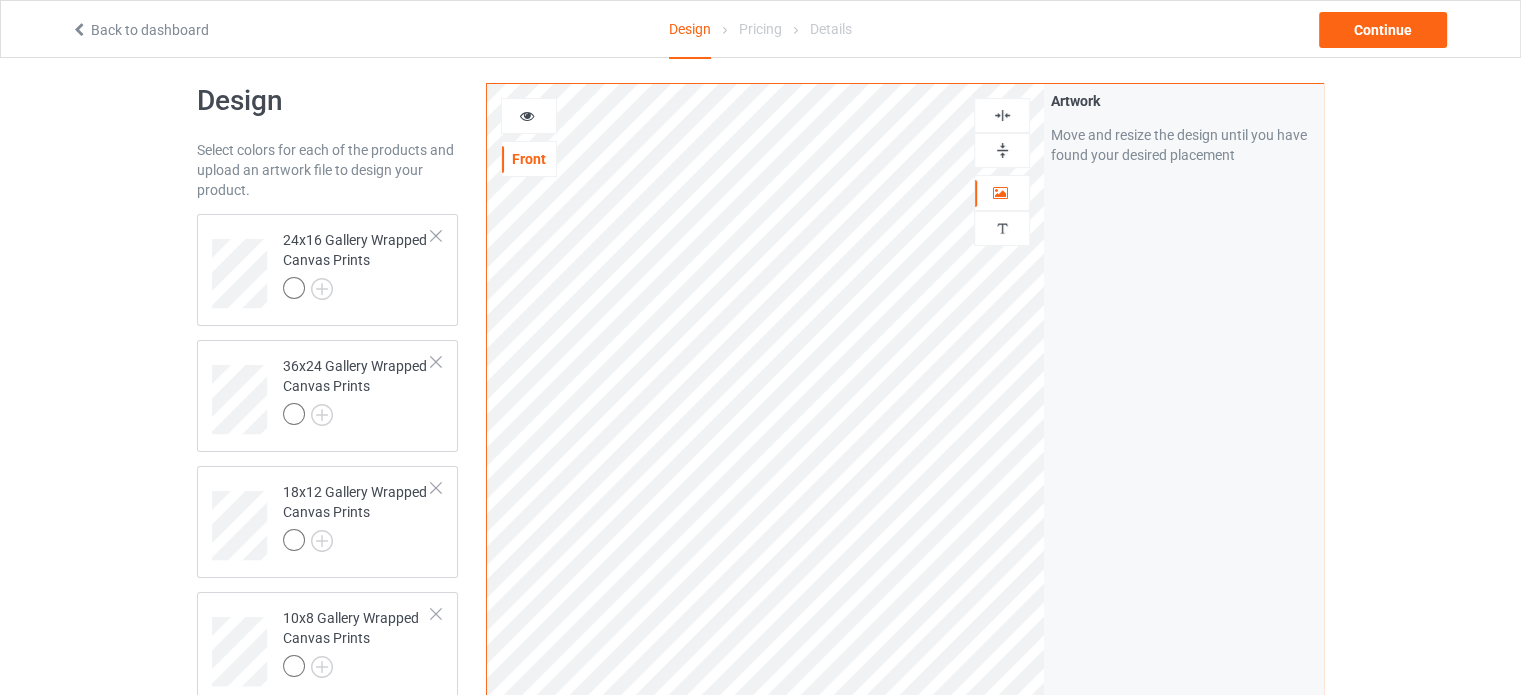 scroll, scrollTop: 0, scrollLeft: 0, axis: both 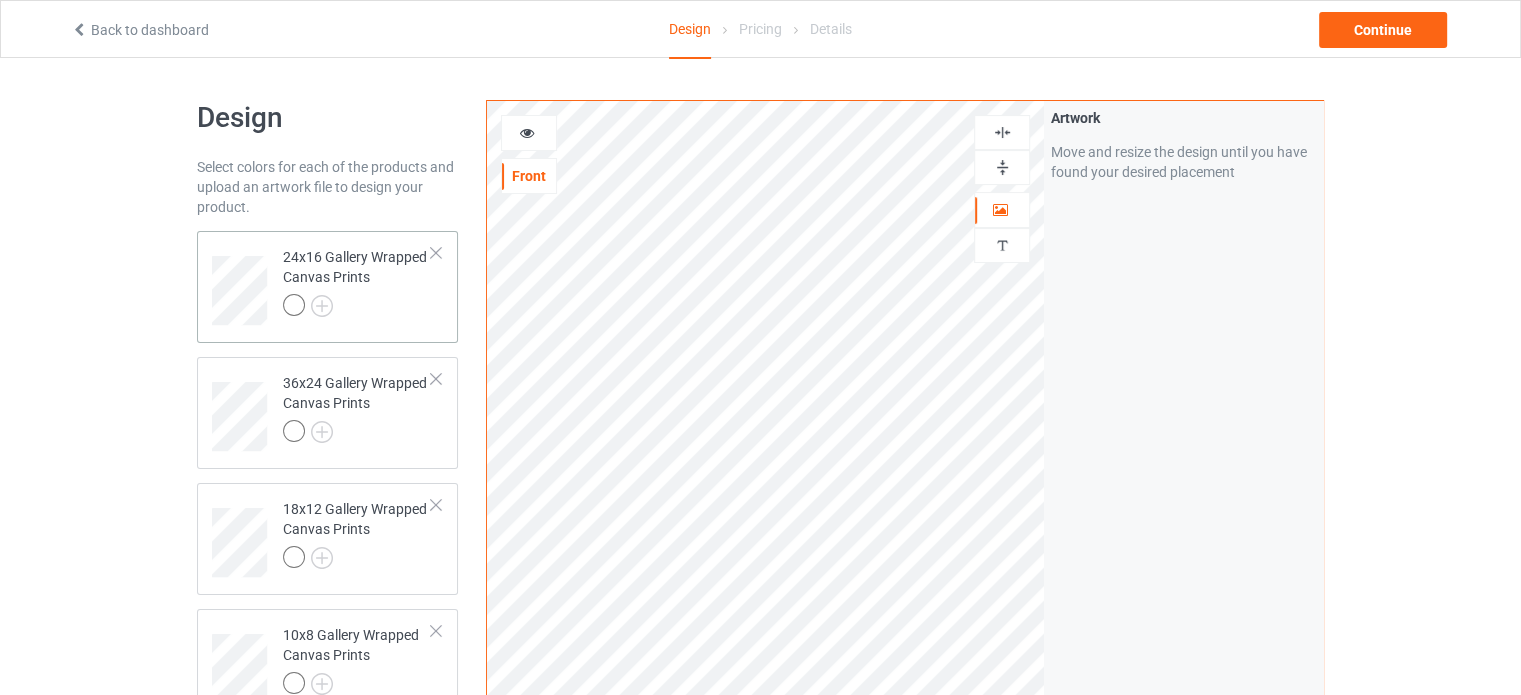 click on "24x16 Gallery Wrapped Canvas Prints" at bounding box center (357, 281) 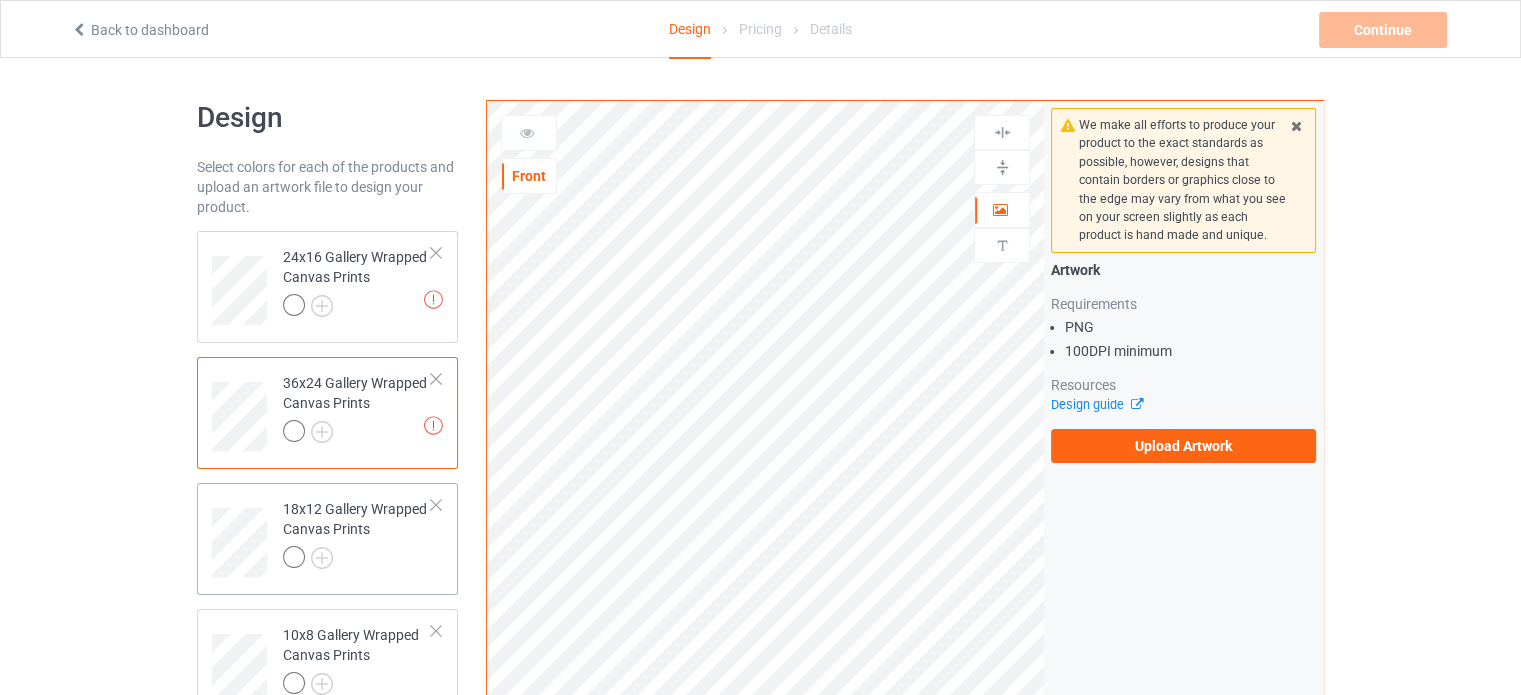 click on "18x12 Gallery Wrapped Canvas Prints" at bounding box center (357, 533) 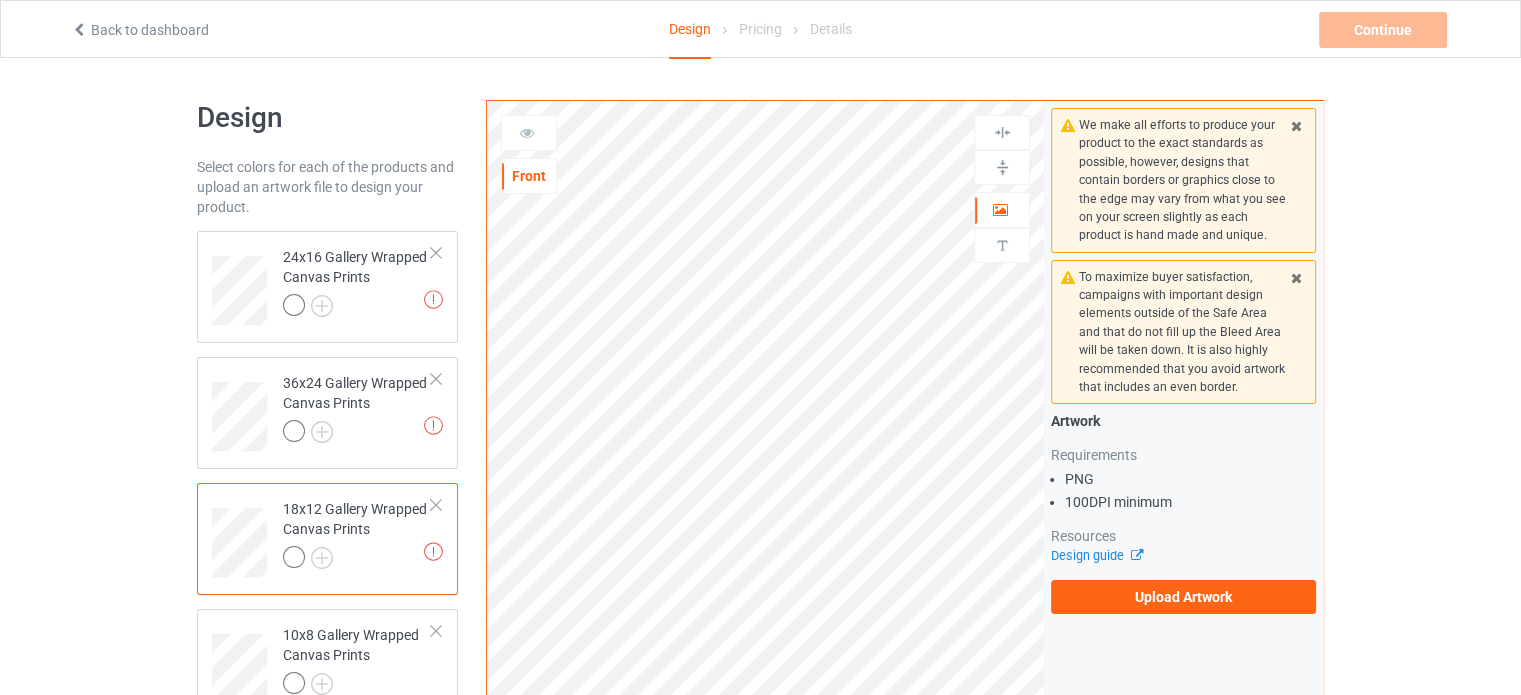 scroll, scrollTop: 200, scrollLeft: 0, axis: vertical 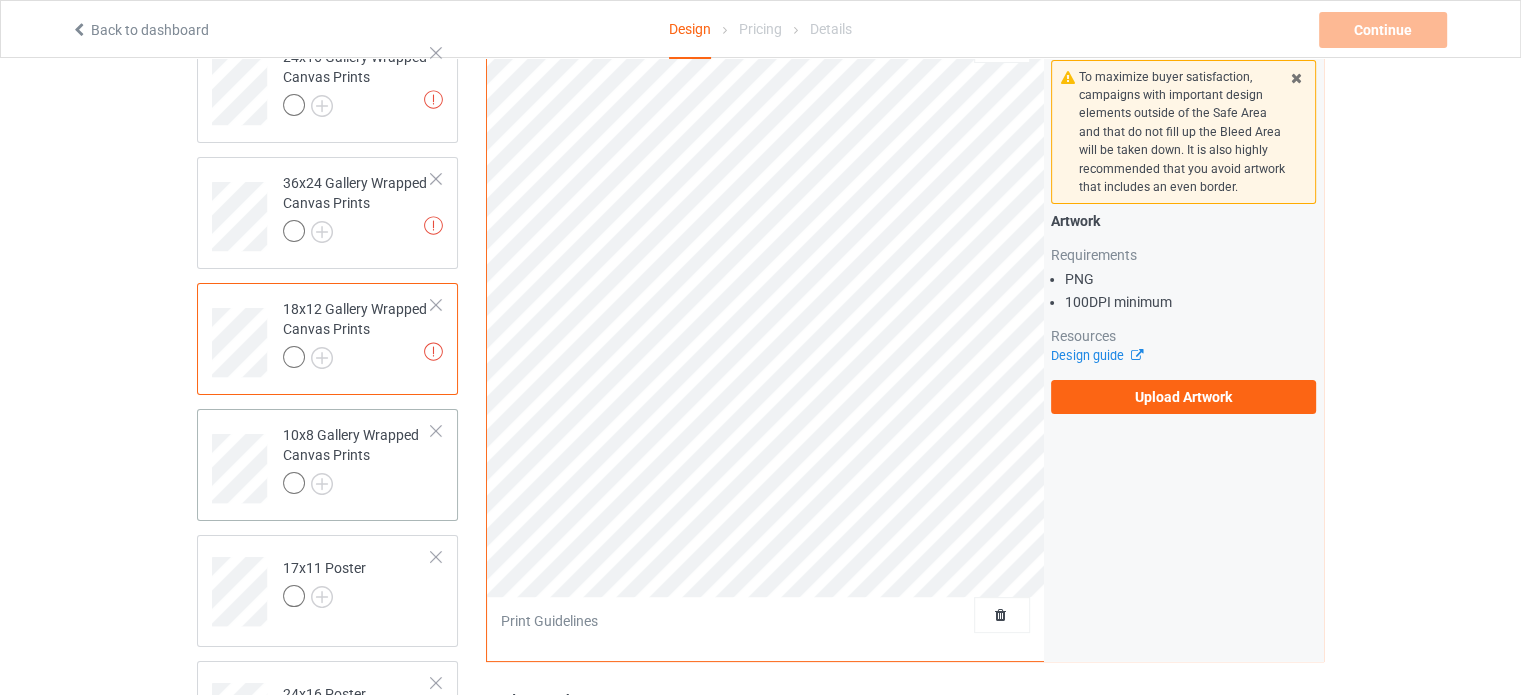 click on "10x8 Gallery Wrapped Canvas Prints" at bounding box center [357, 459] 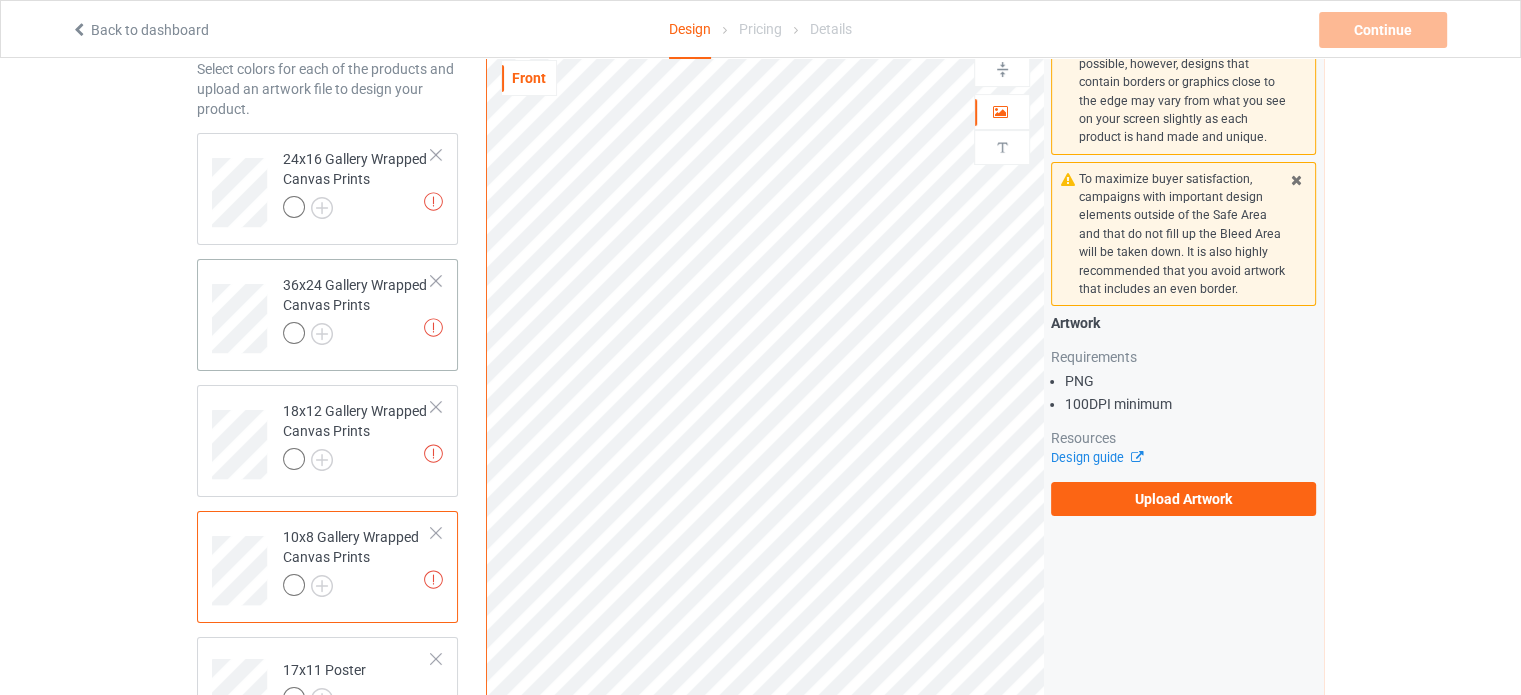 scroll, scrollTop: 0, scrollLeft: 0, axis: both 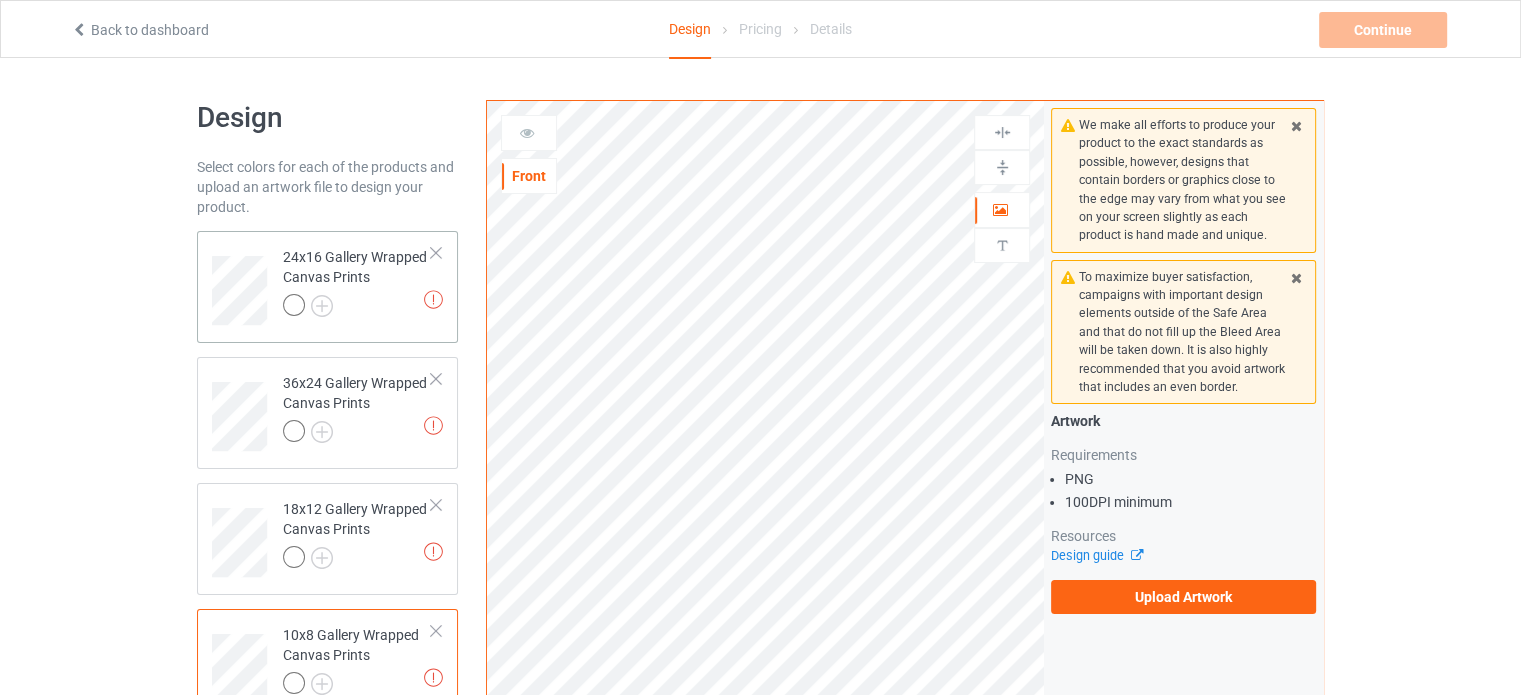 click on "Missing artworks 24x16 Gallery Wrapped Canvas Prints" at bounding box center [357, 283] 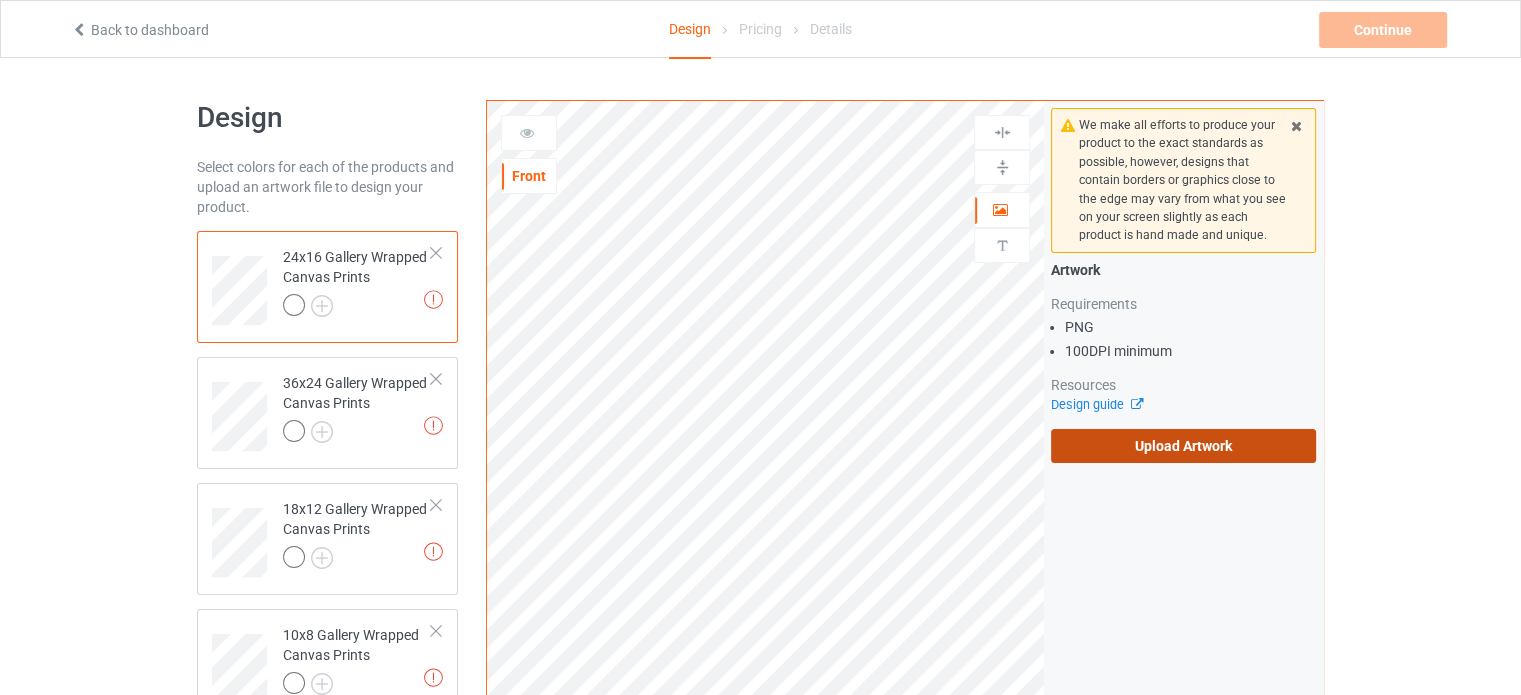click on "Upload Artwork" at bounding box center [1183, 446] 